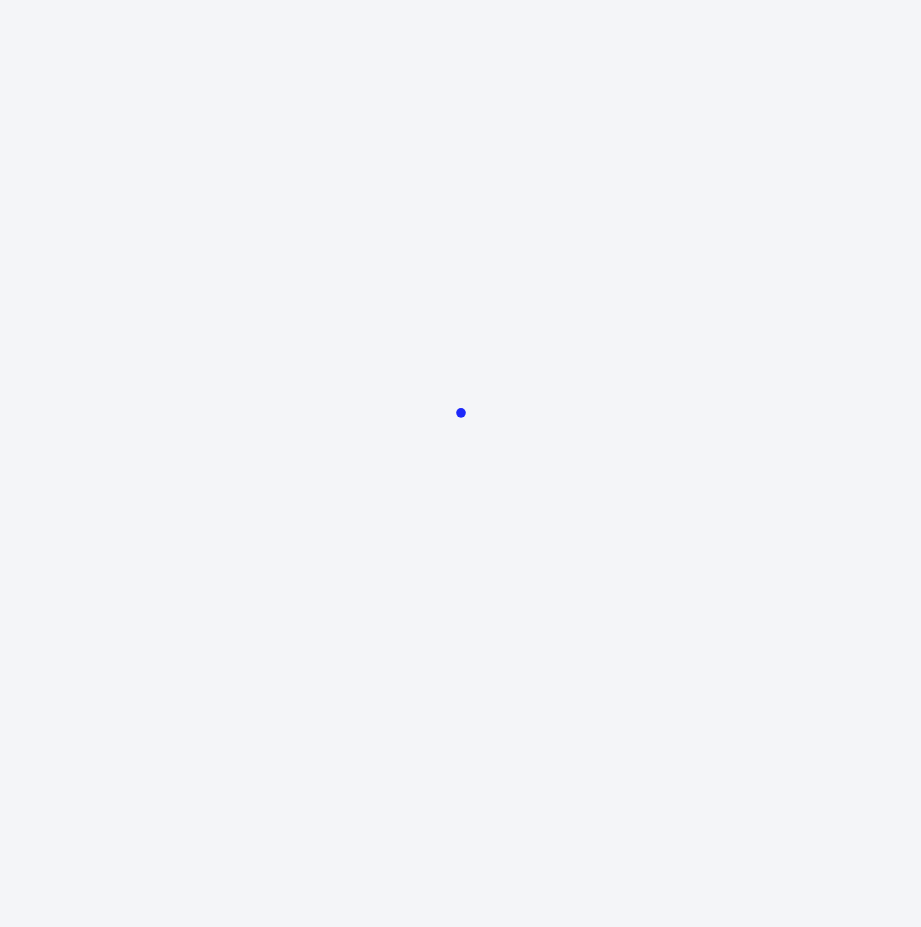 scroll, scrollTop: 0, scrollLeft: 0, axis: both 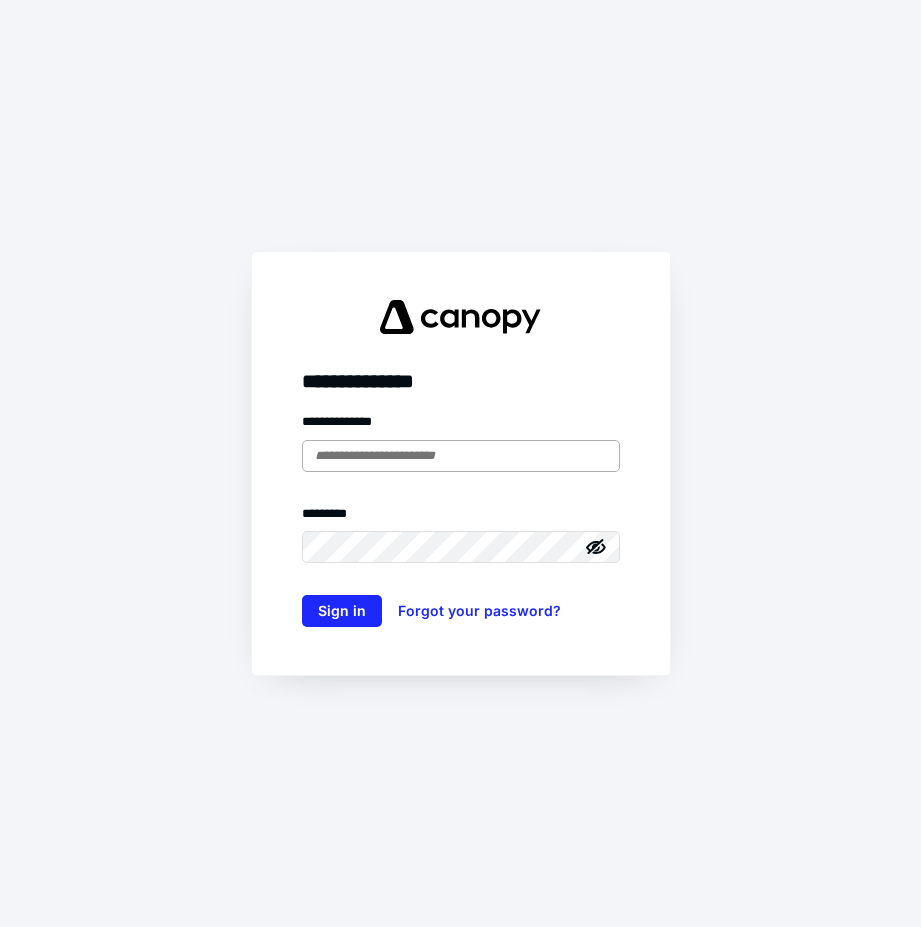 click at bounding box center [461, 456] 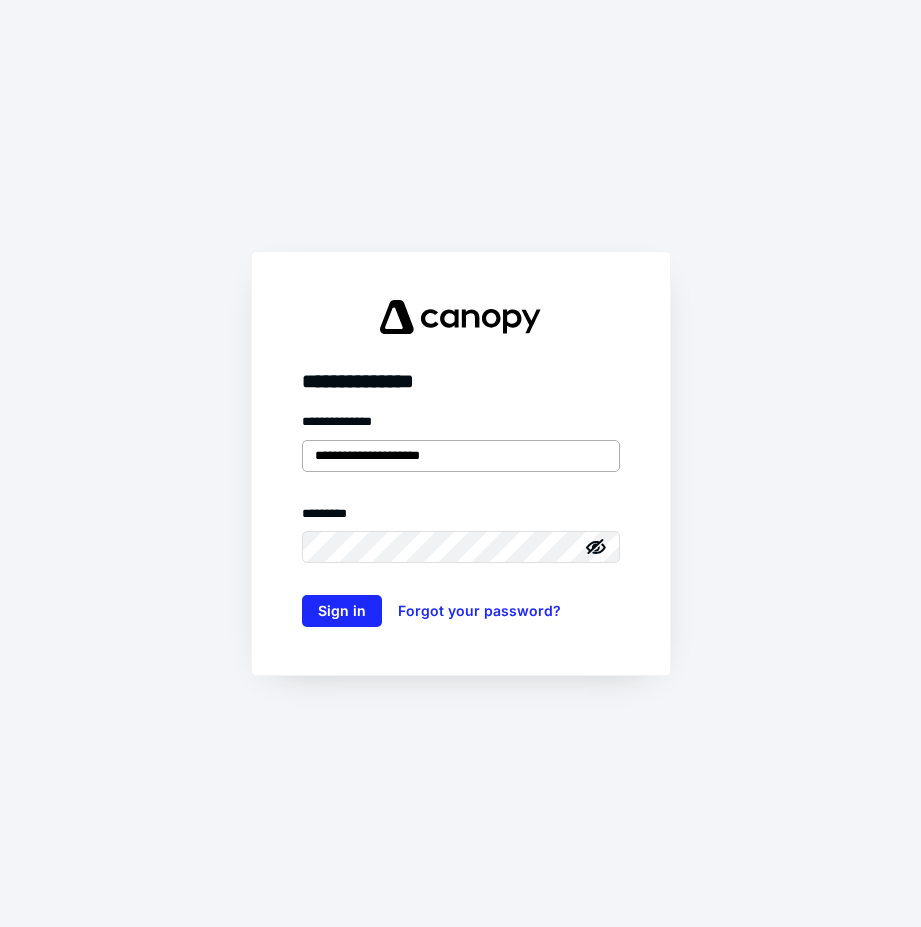 type on "**********" 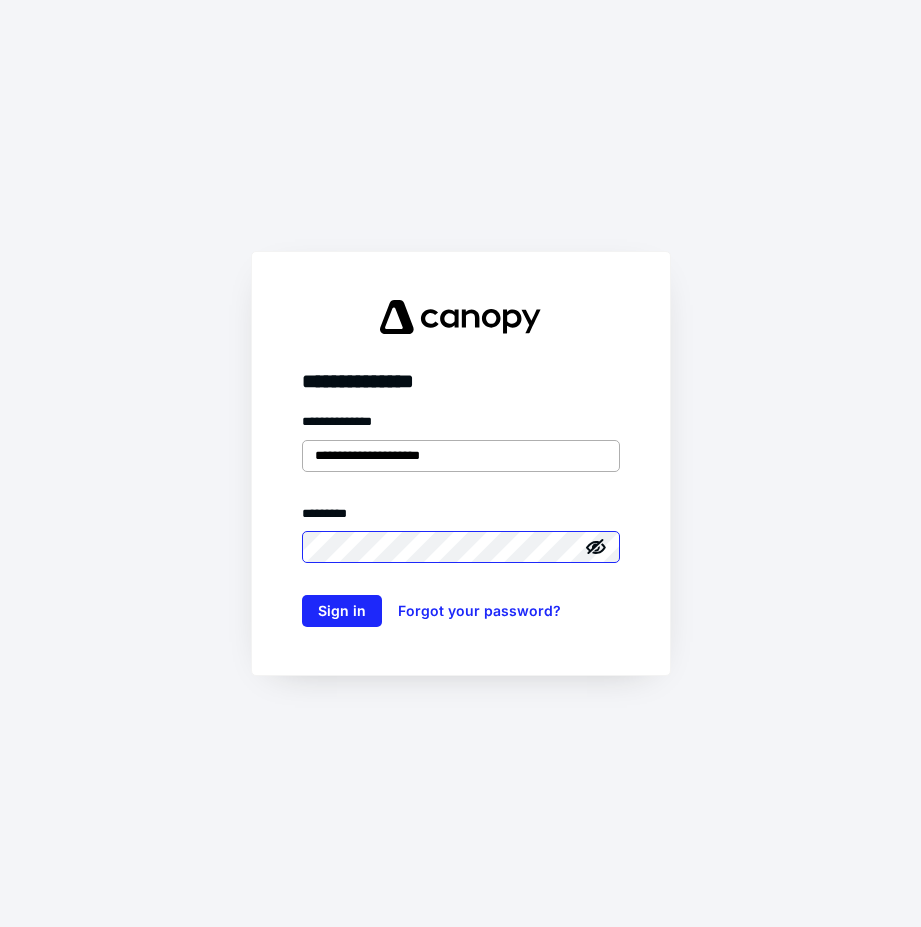 click on "Sign in" at bounding box center (342, 611) 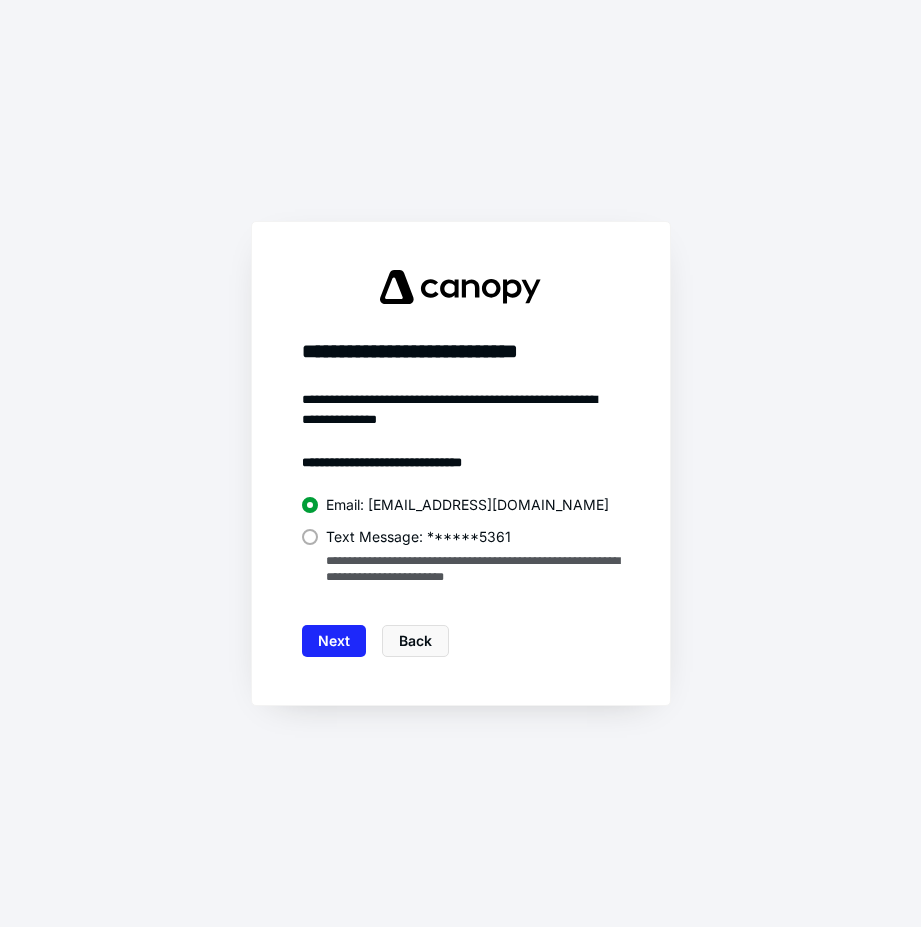 click on "Text Message: ******5361" at bounding box center [418, 537] 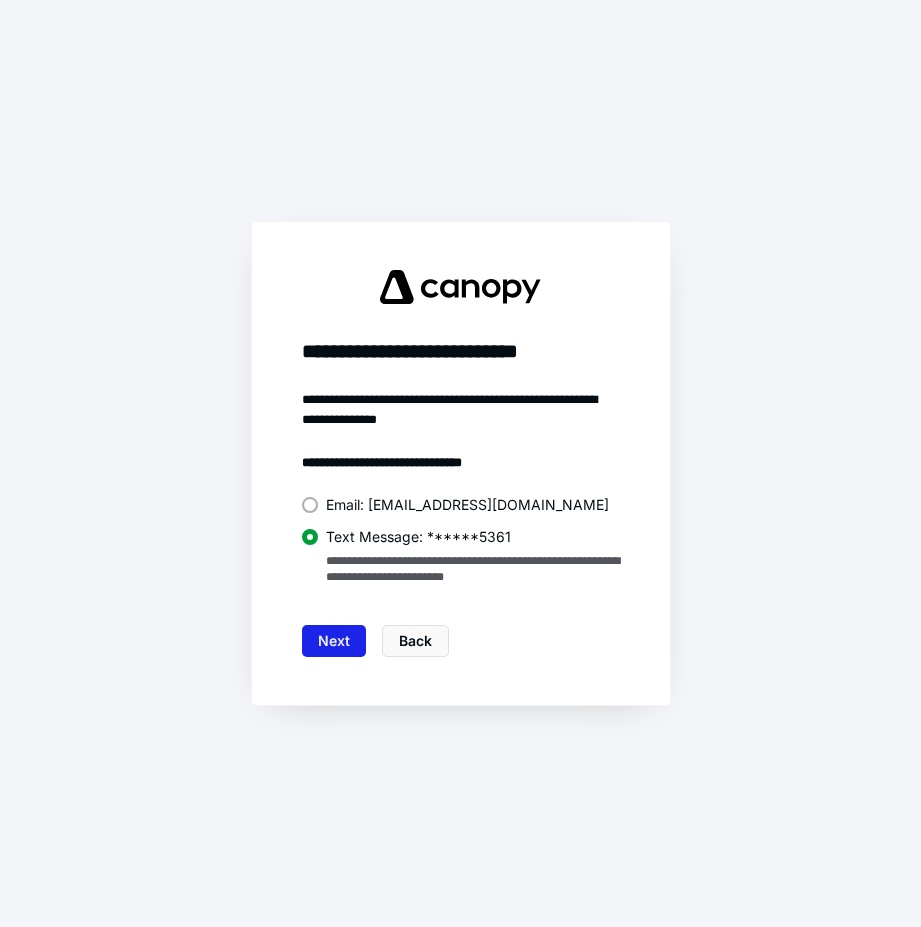 click on "Next" at bounding box center [334, 641] 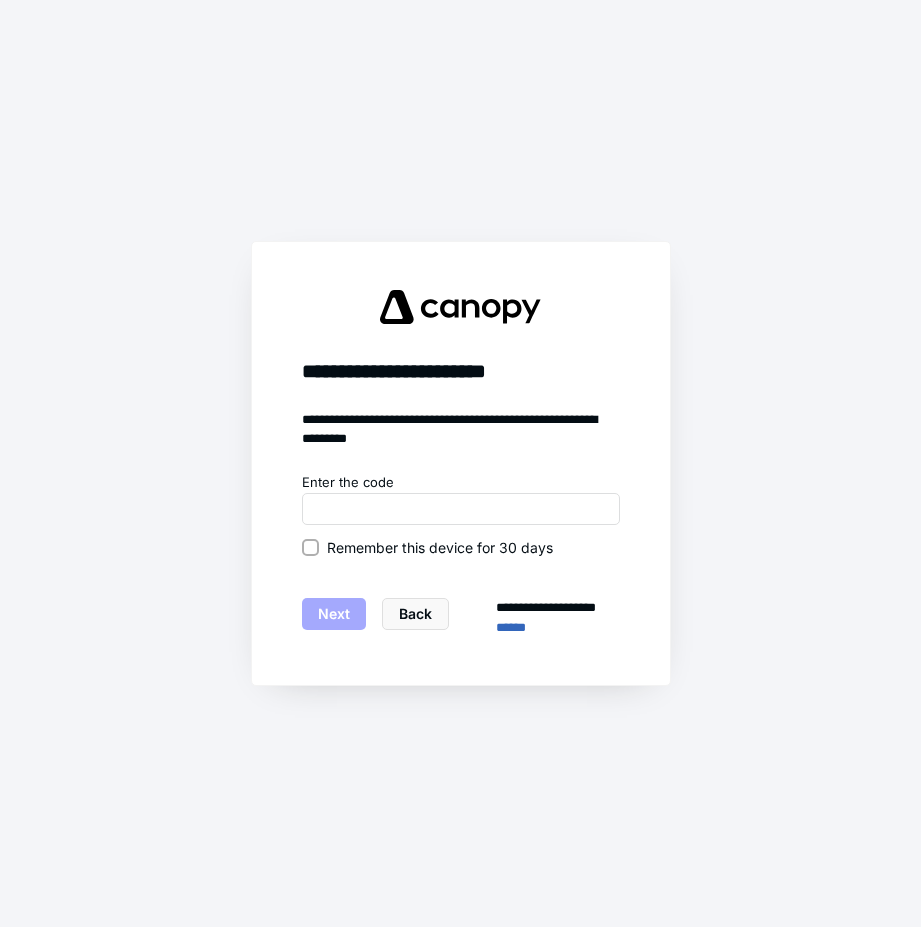 click on "**********" at bounding box center (461, 555) 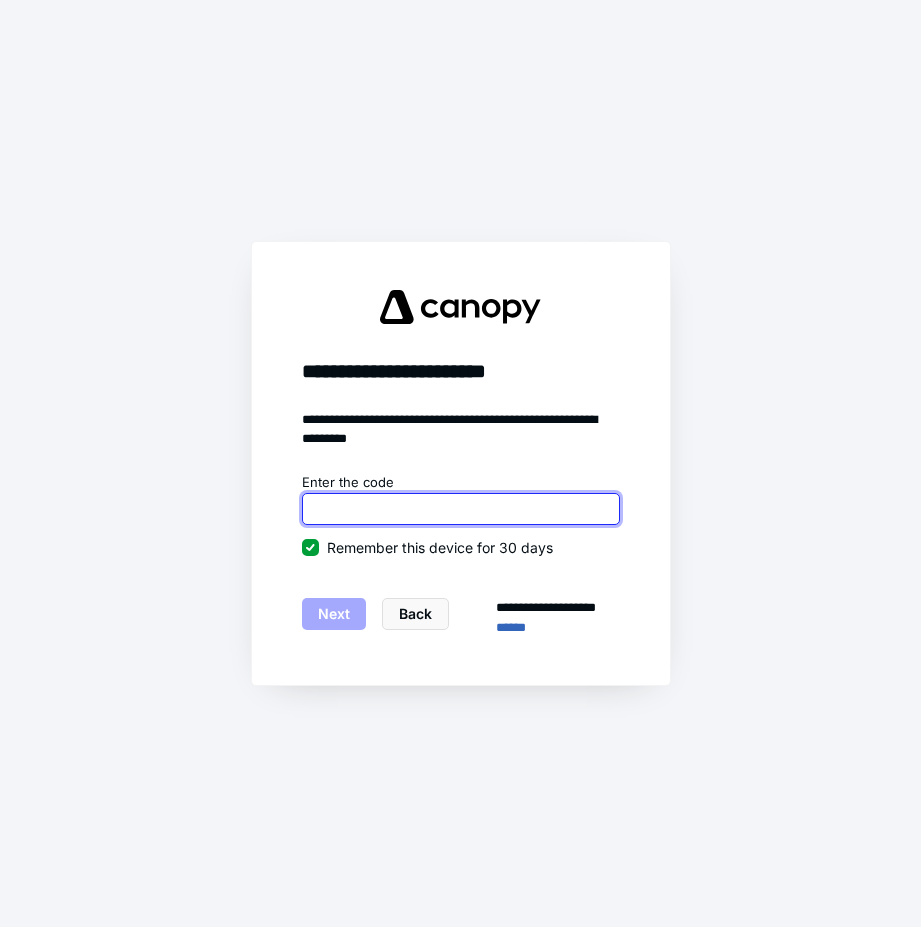 click at bounding box center [461, 509] 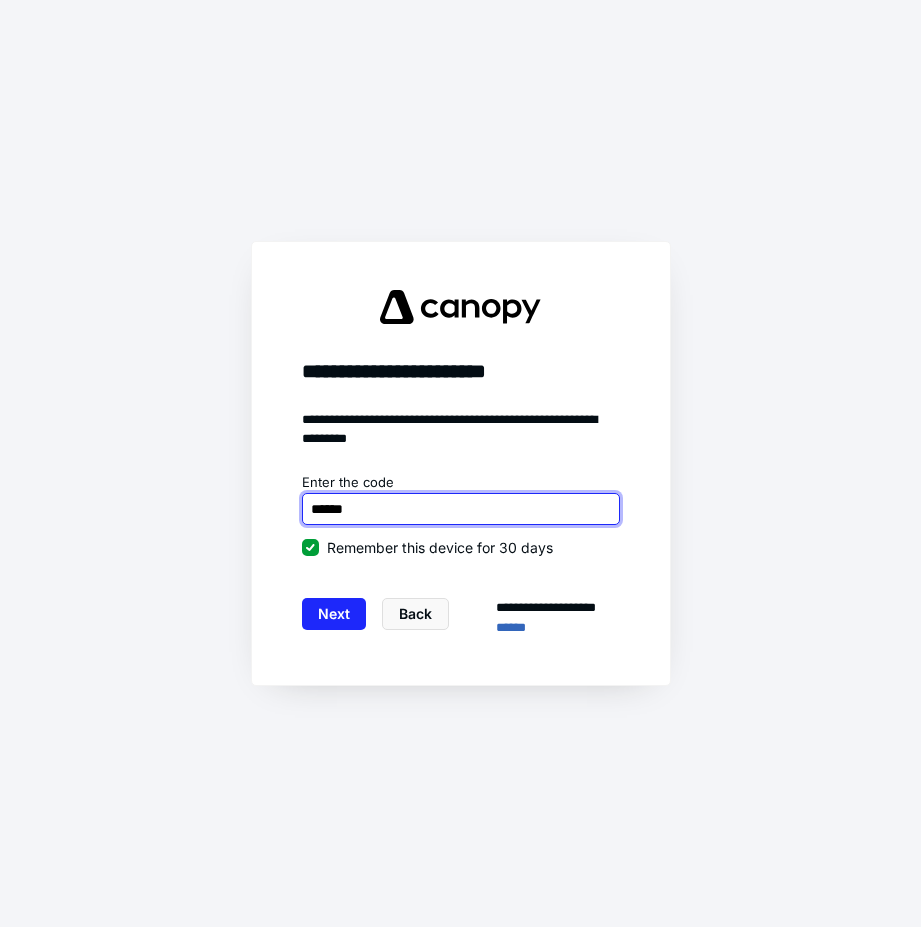 type on "******" 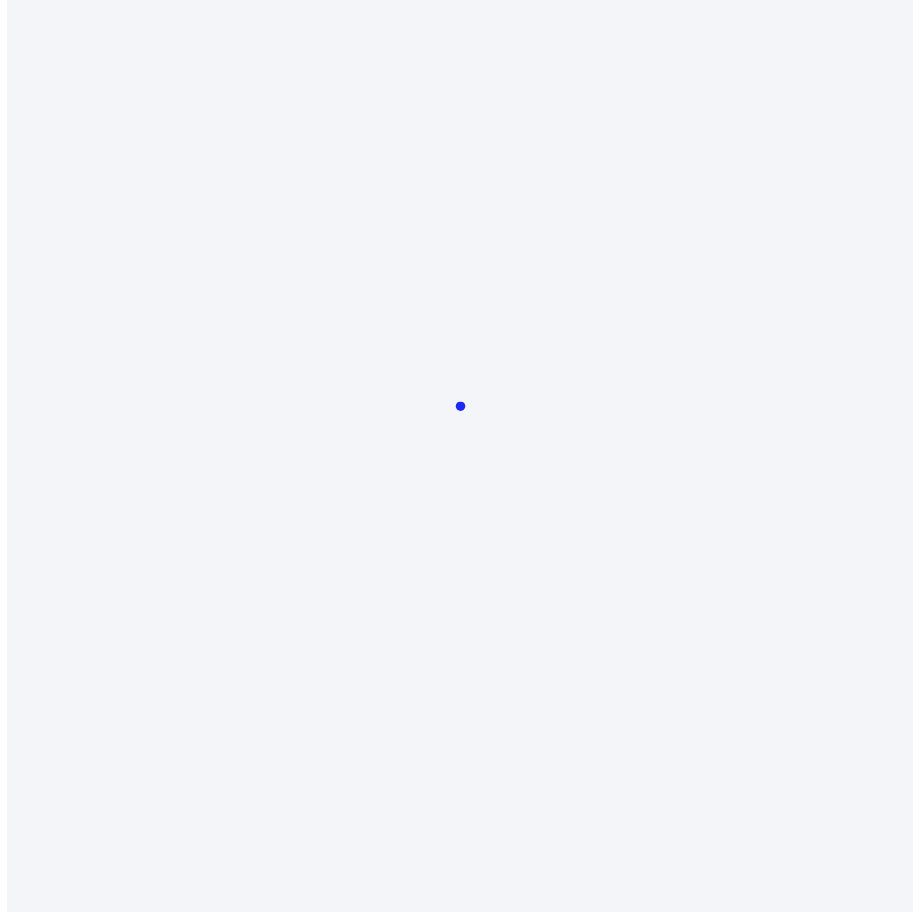 scroll, scrollTop: 0, scrollLeft: 0, axis: both 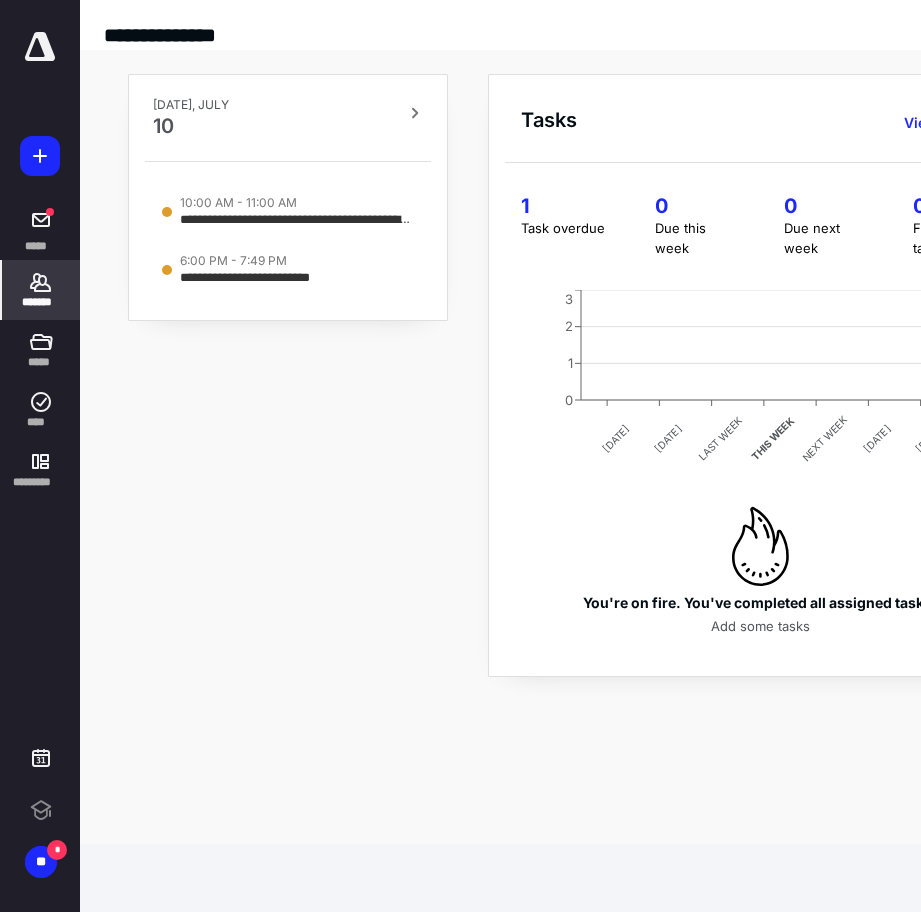 click on "*******" at bounding box center [41, 290] 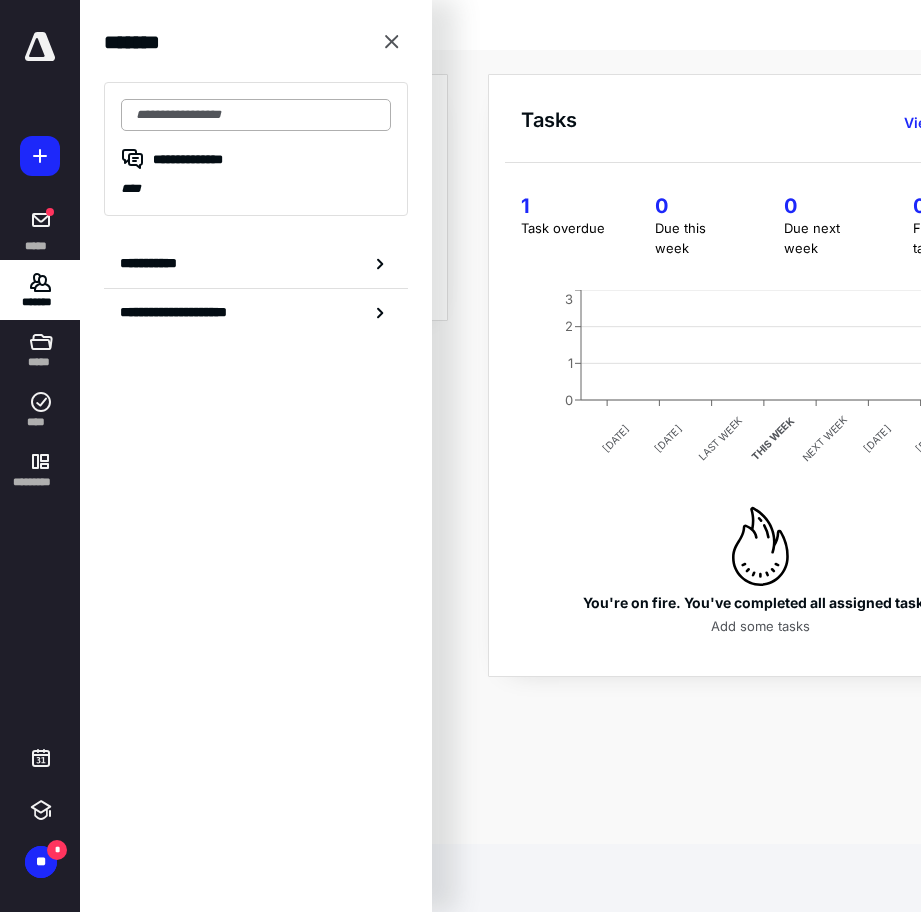 click at bounding box center (256, 115) 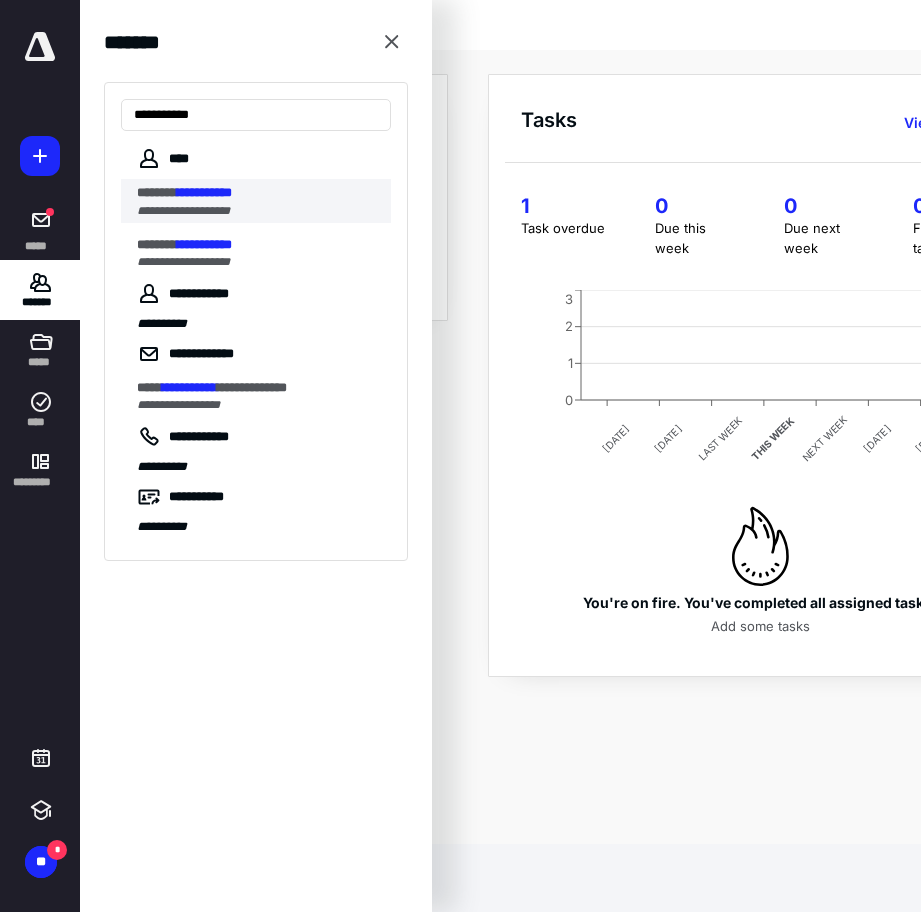type on "**********" 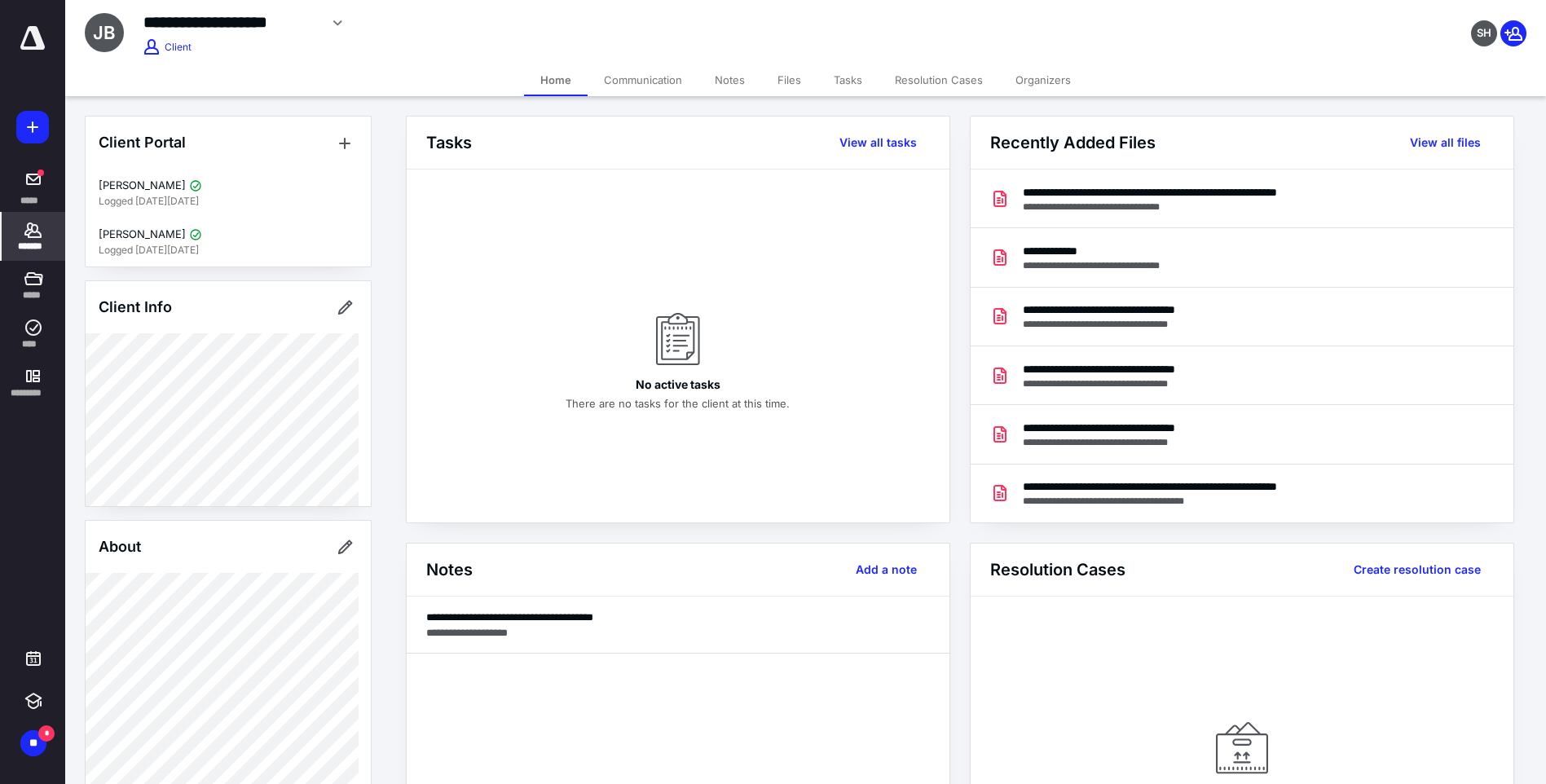 click on "Files" at bounding box center (789, 80) 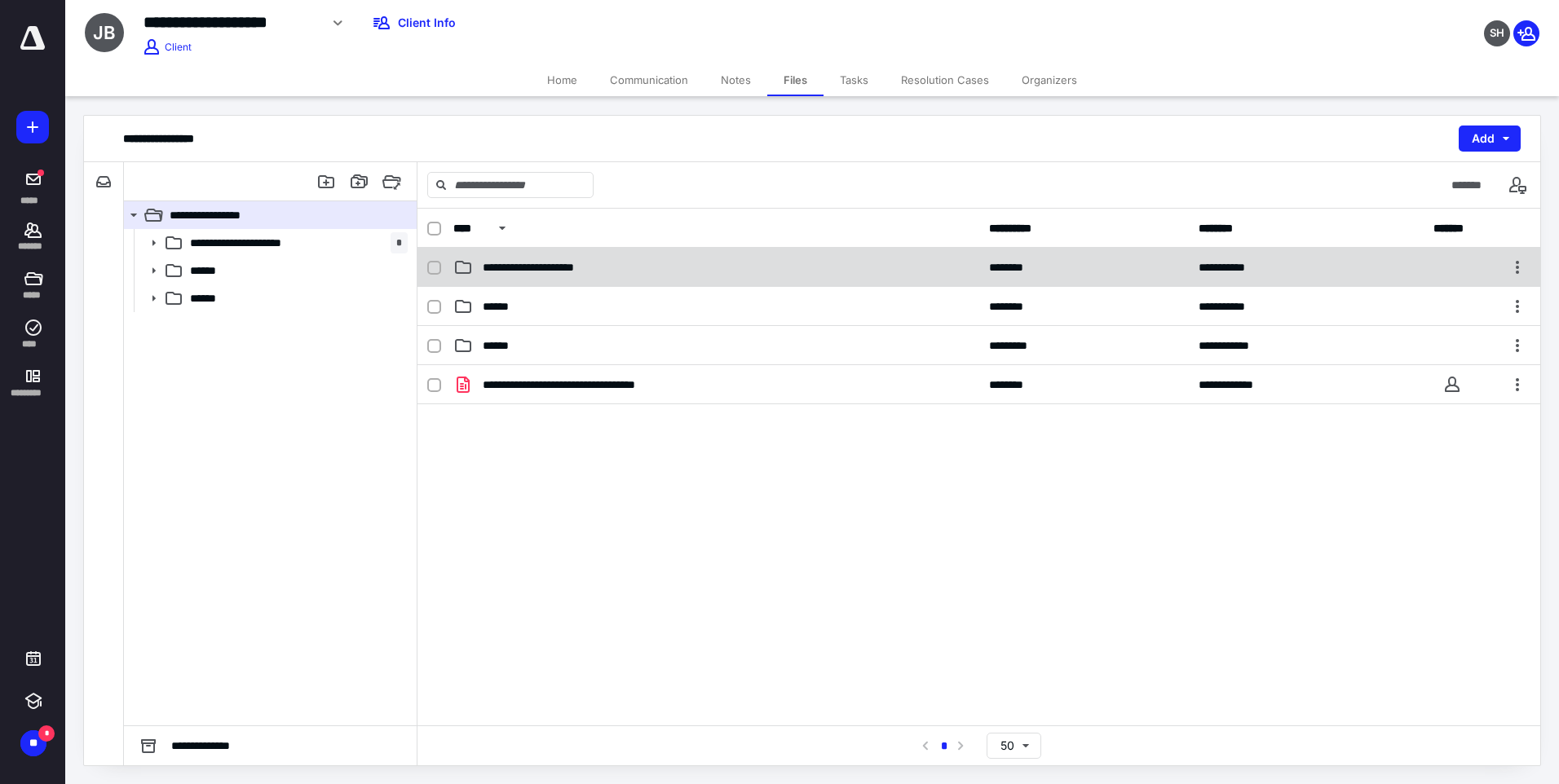 click on "**********" at bounding box center [540, 267] 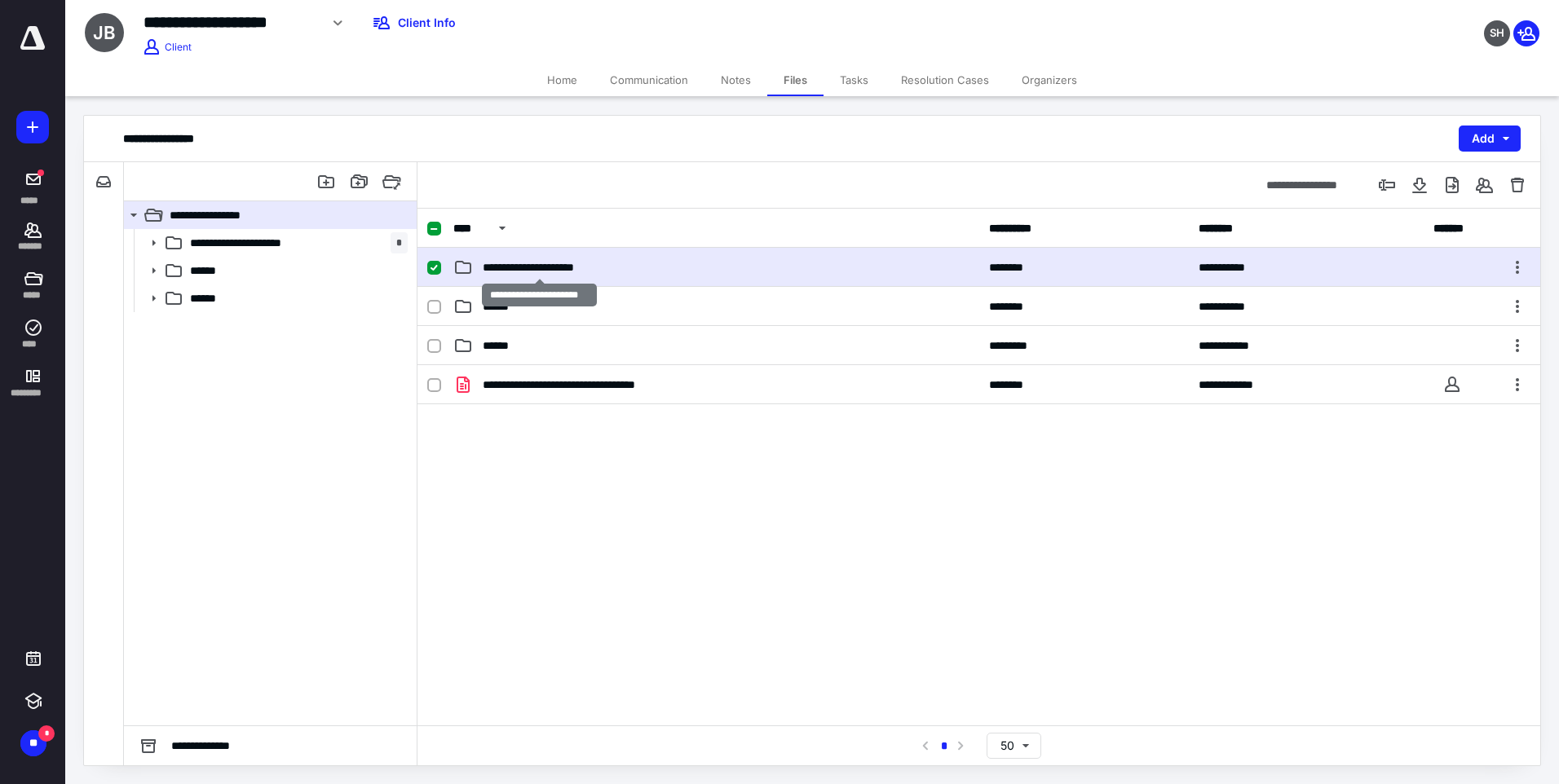click on "**********" at bounding box center [540, 267] 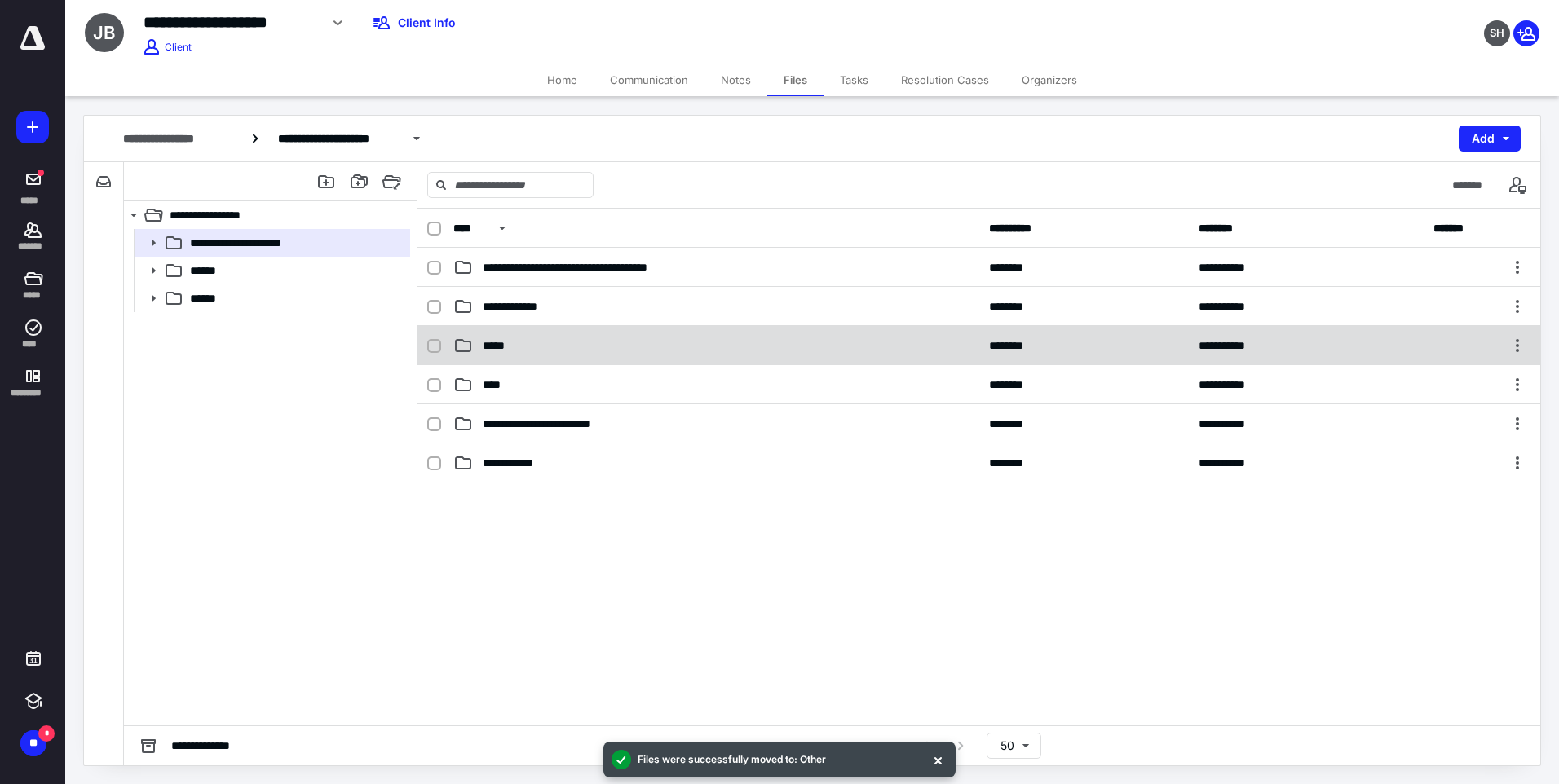 click on "*****" at bounding box center [497, 346] 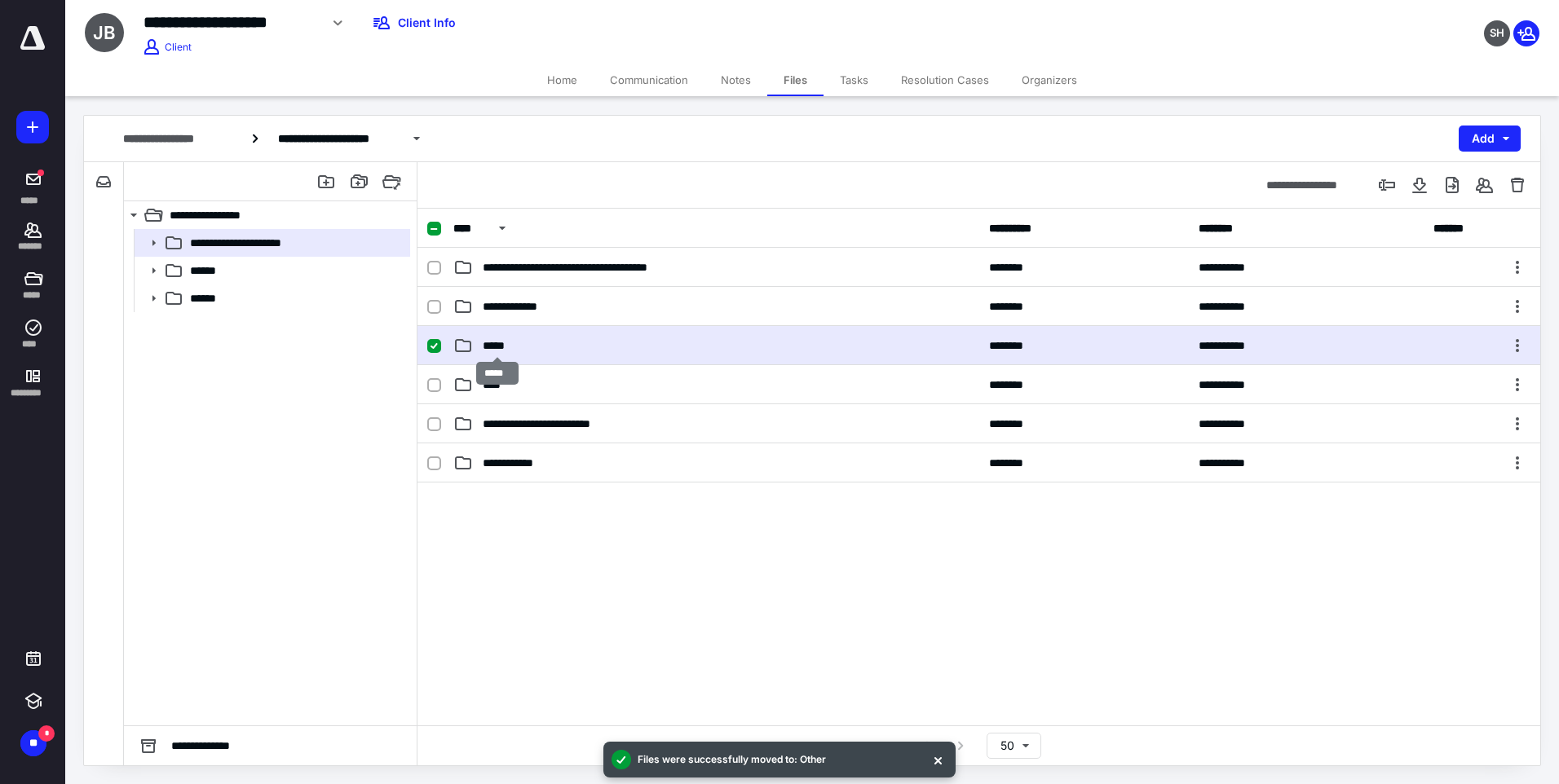 click on "*****" at bounding box center [497, 346] 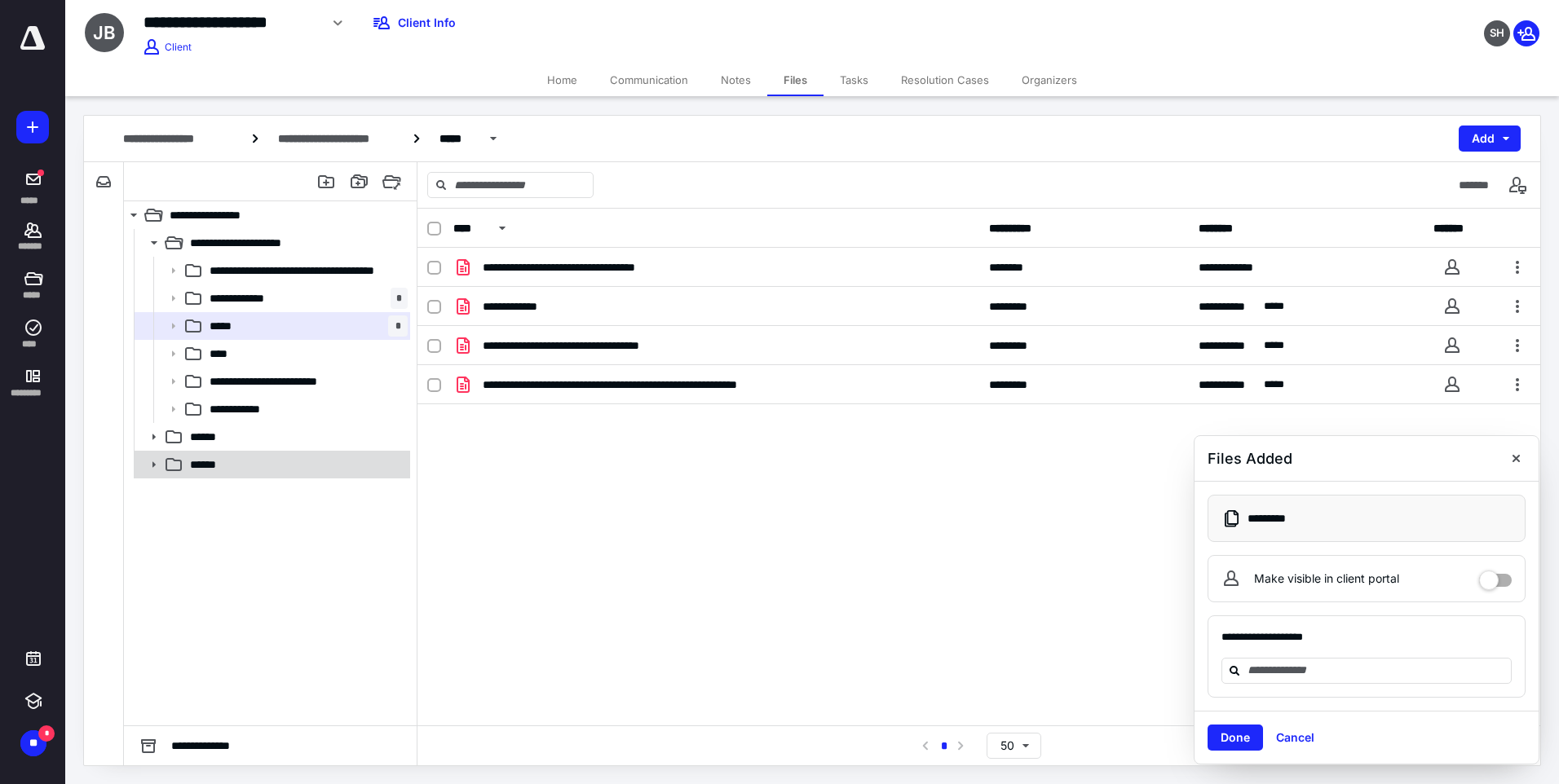 click 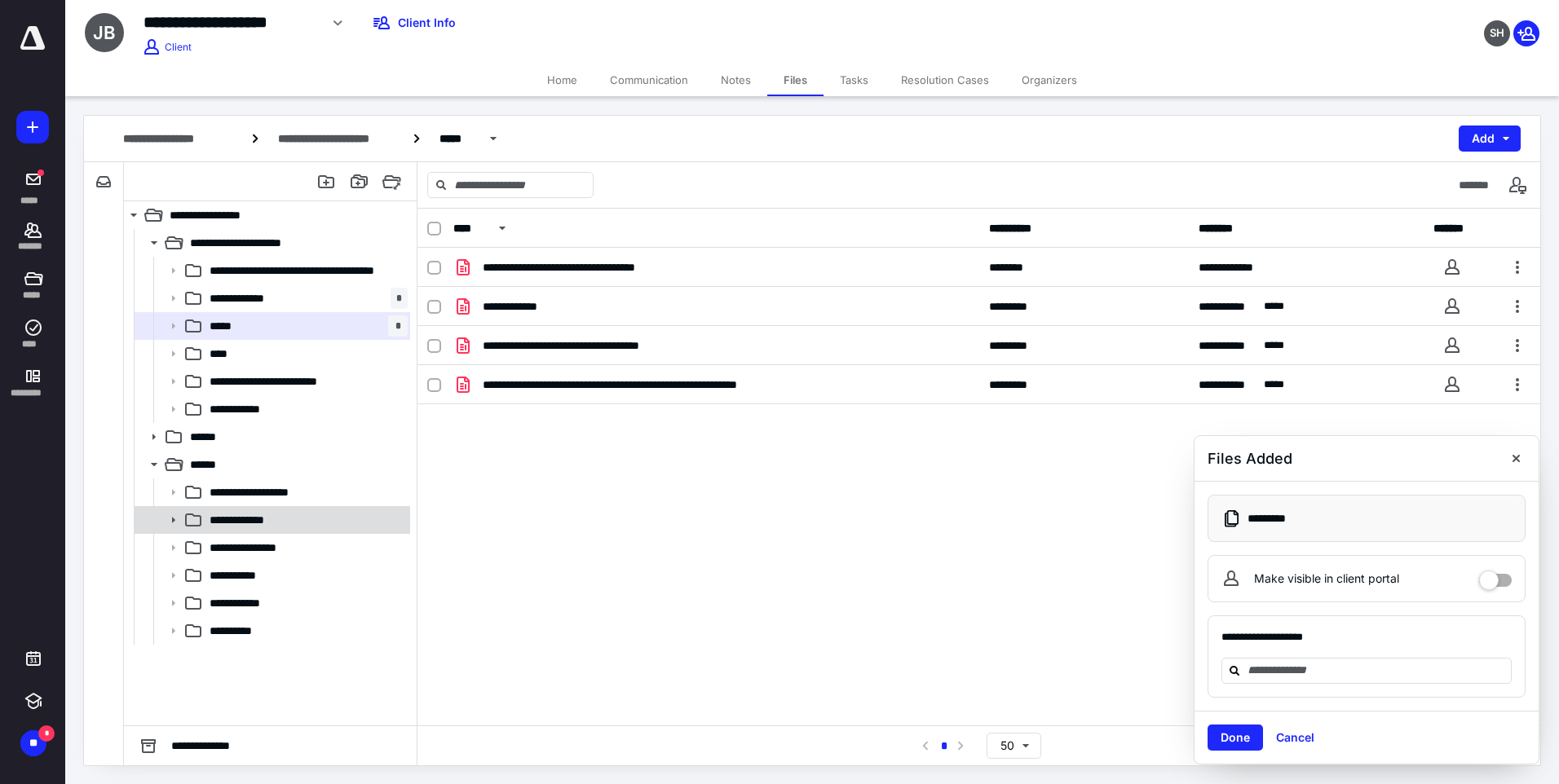 click 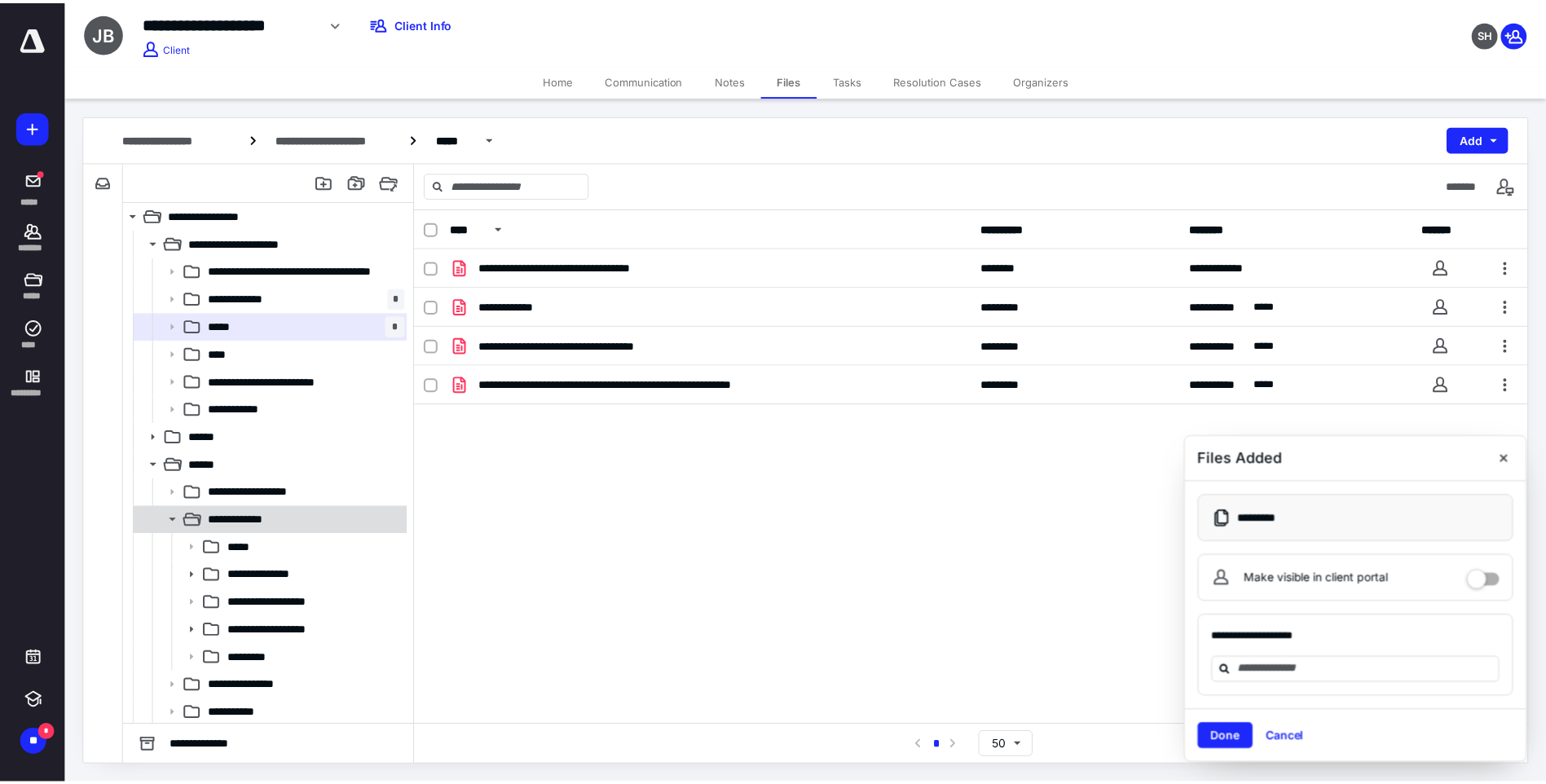scroll, scrollTop: 58, scrollLeft: 0, axis: vertical 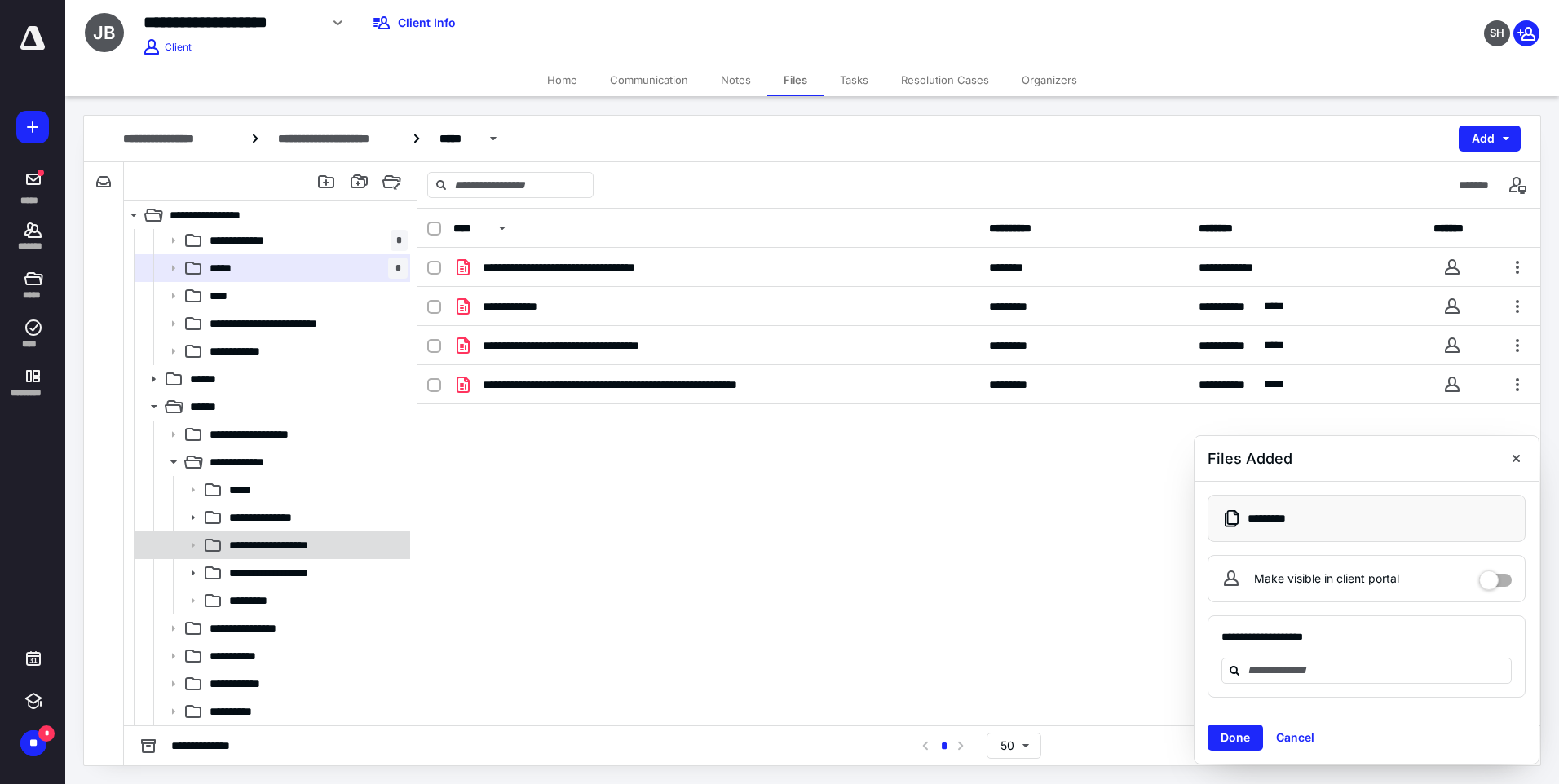 click on "**********" at bounding box center [315, 545] 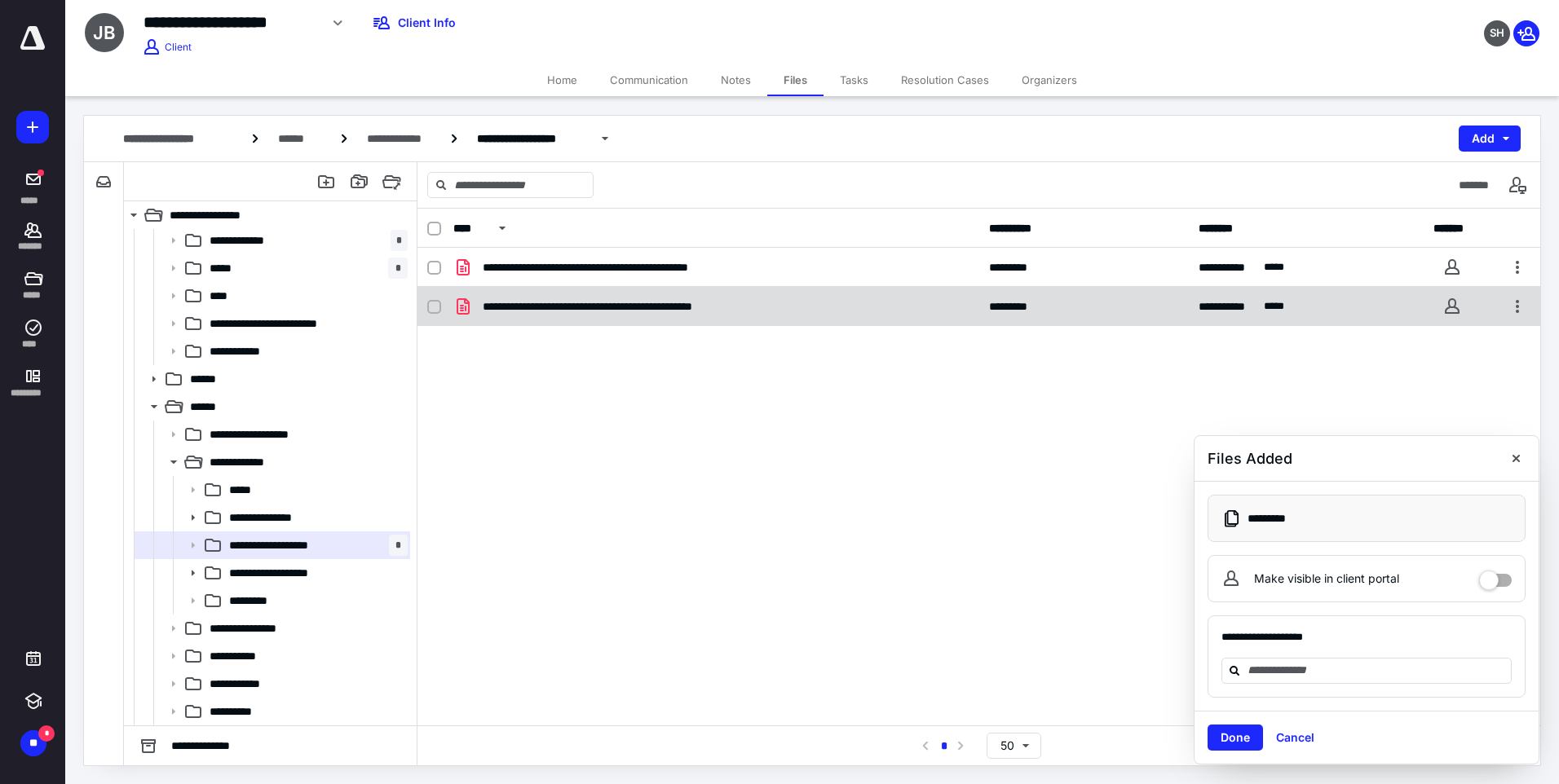 checkbox on "true" 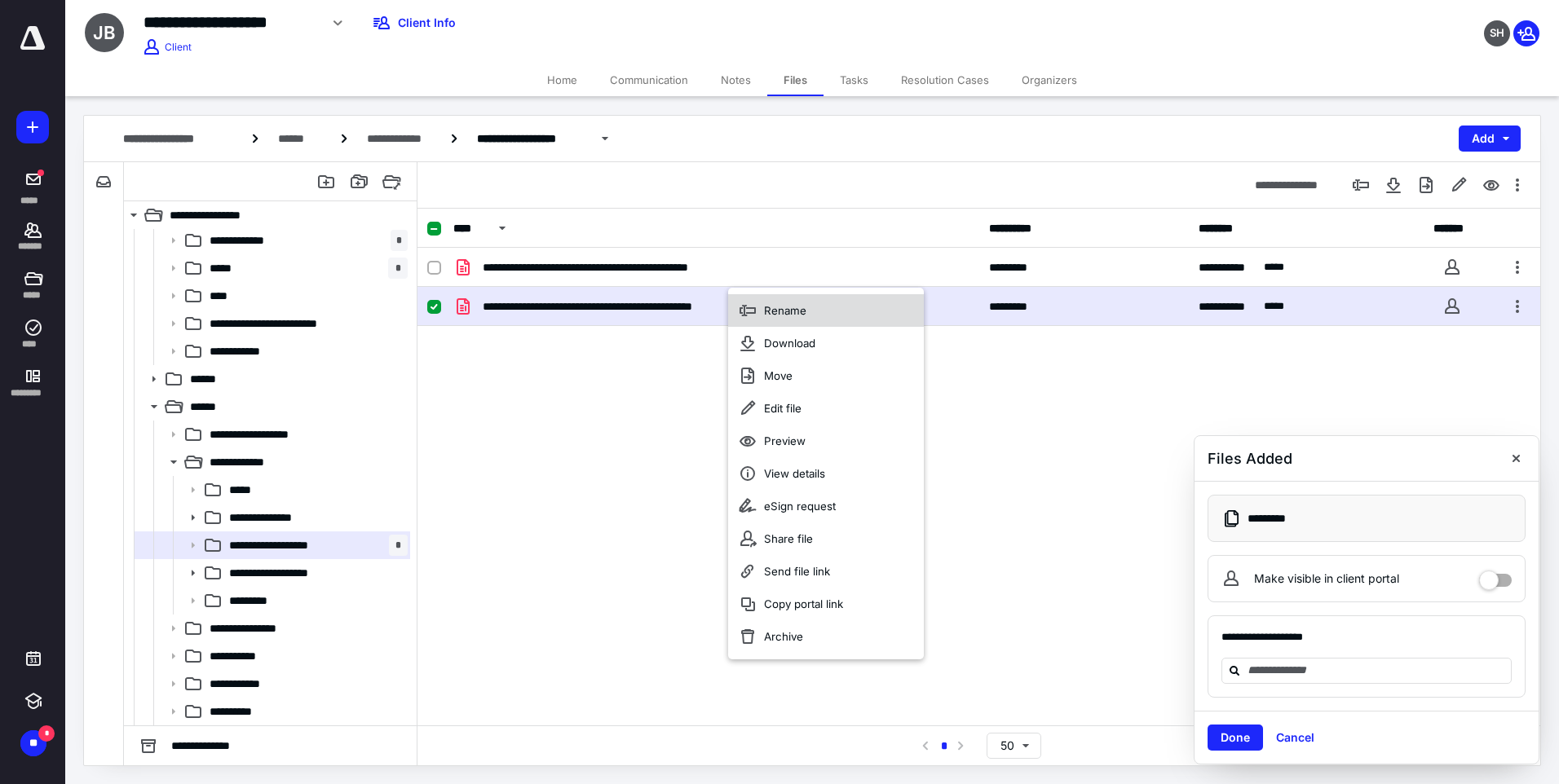 click on "Rename" at bounding box center [785, 311] 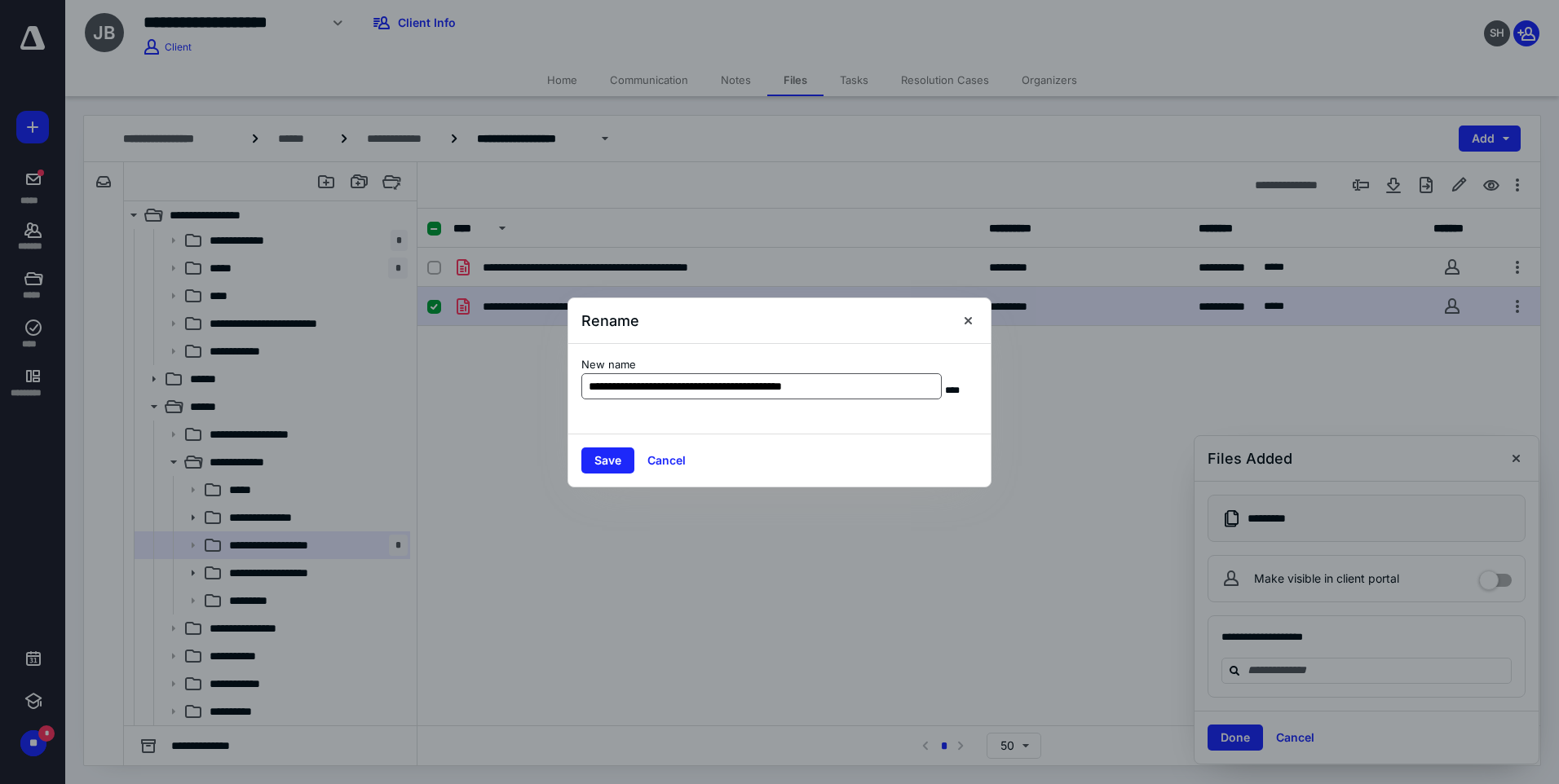 click on "**********" at bounding box center [762, 386] 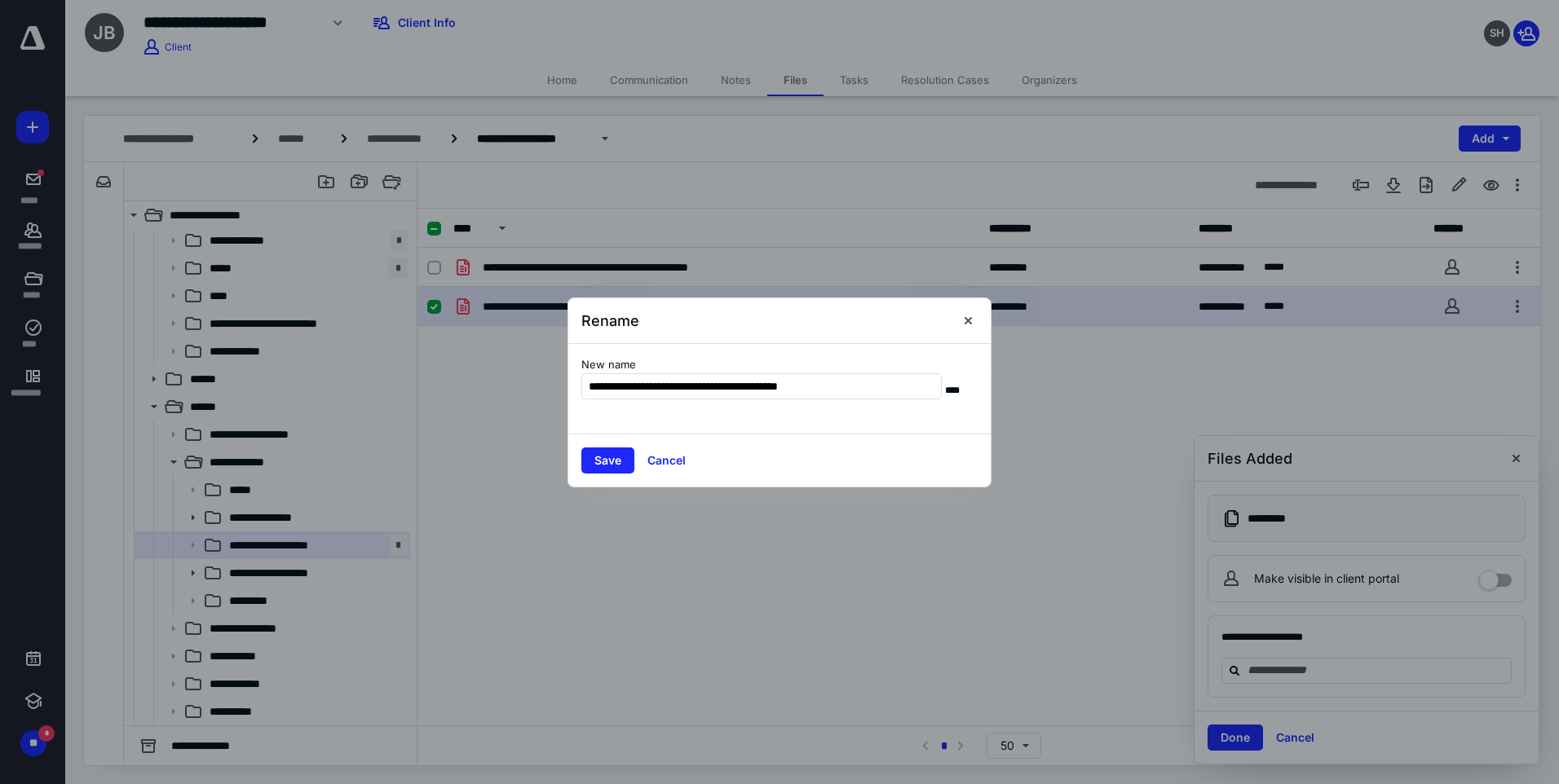 type on "**********" 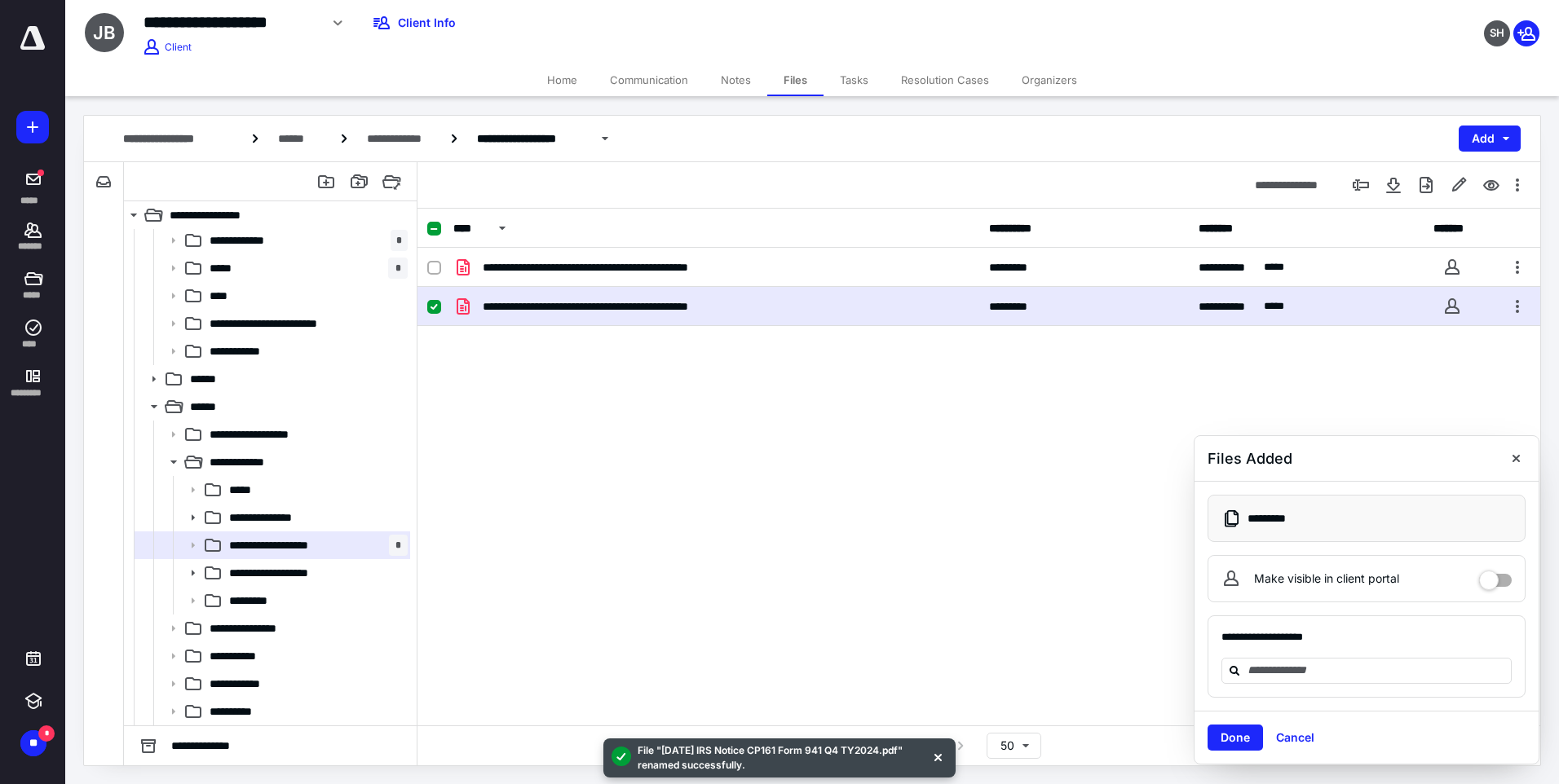 click on "**********" at bounding box center [978, 370] 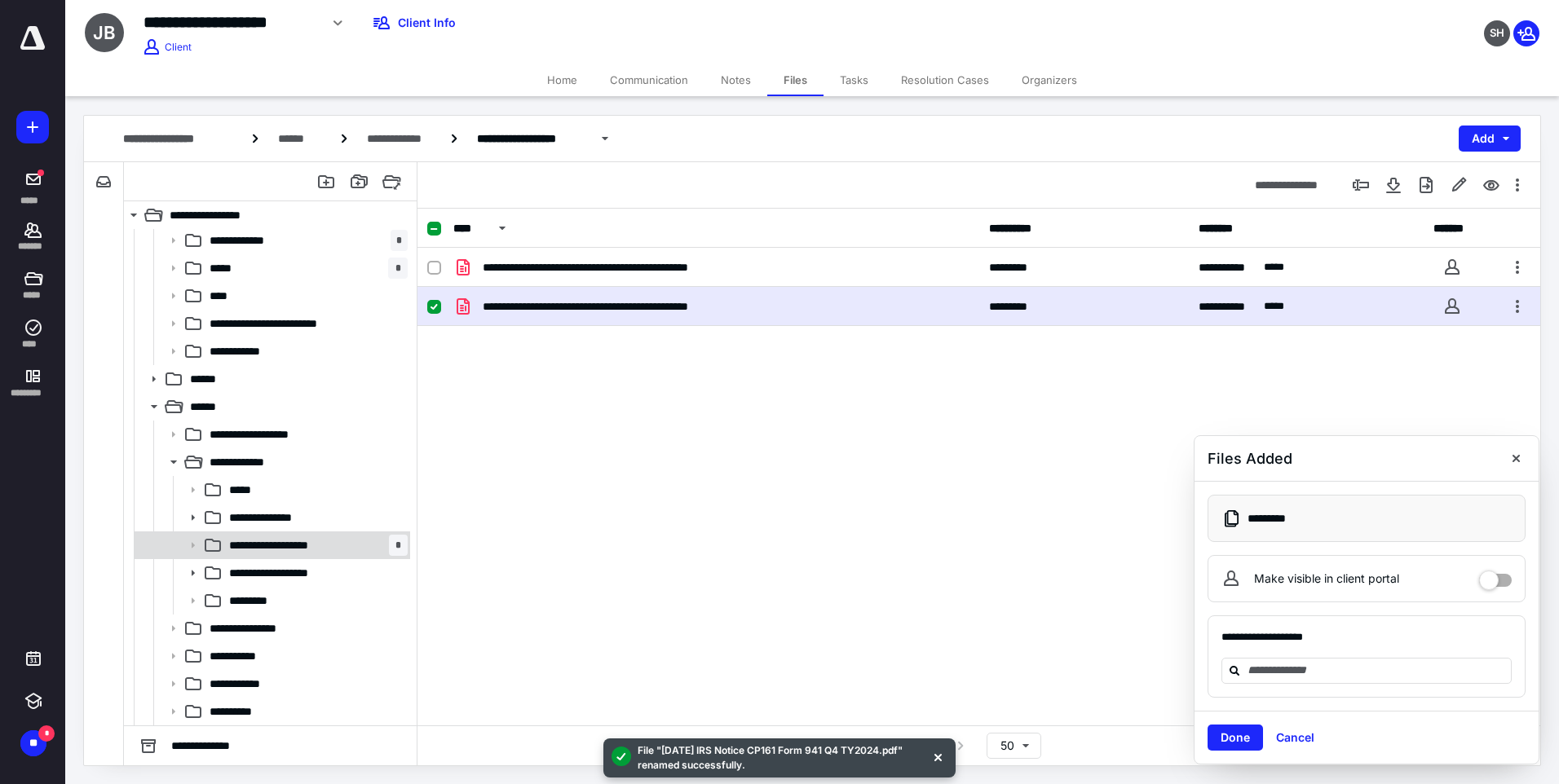click on "**********" at bounding box center (315, 545) 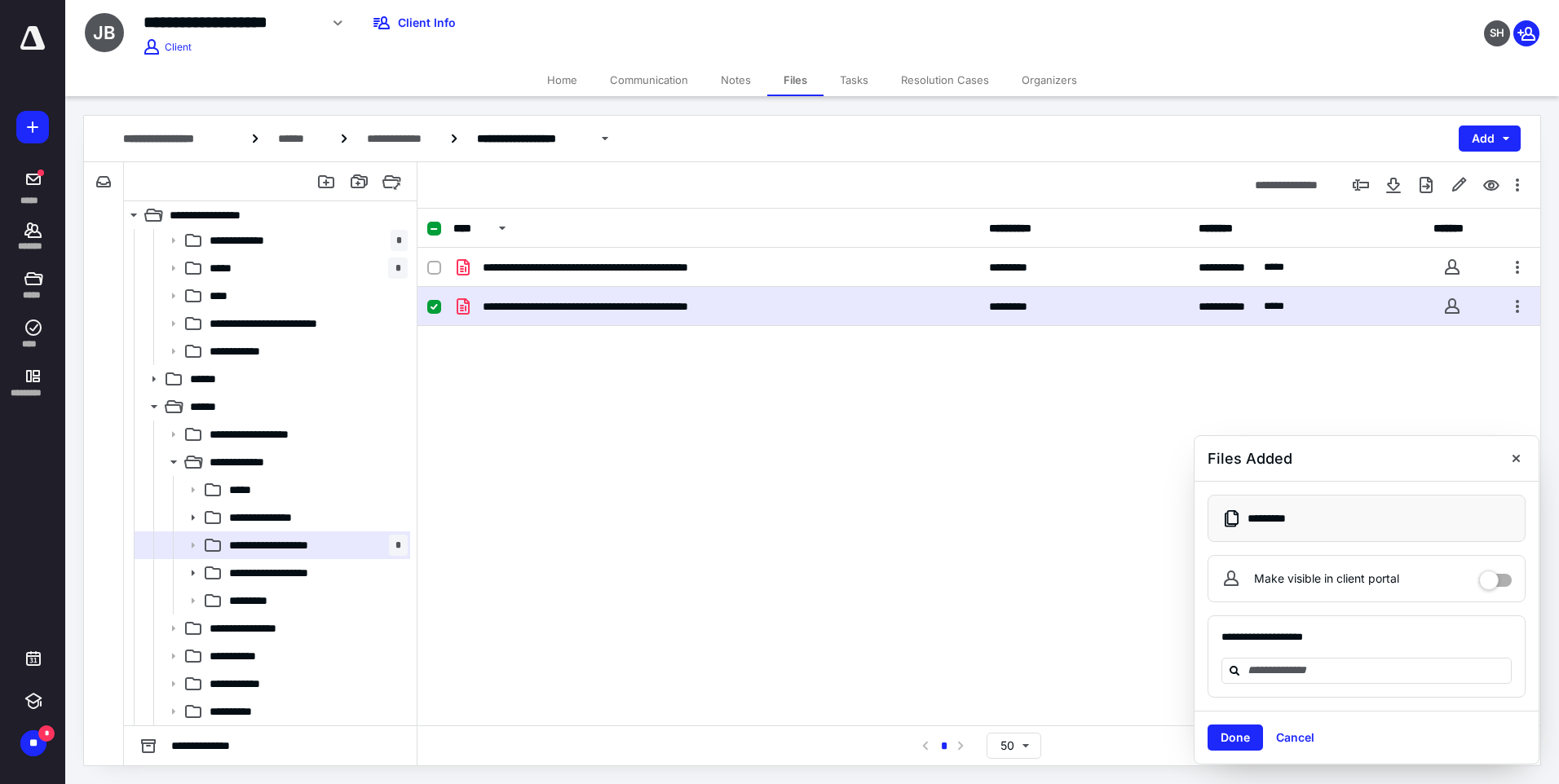 click on "Home" at bounding box center (562, 80) 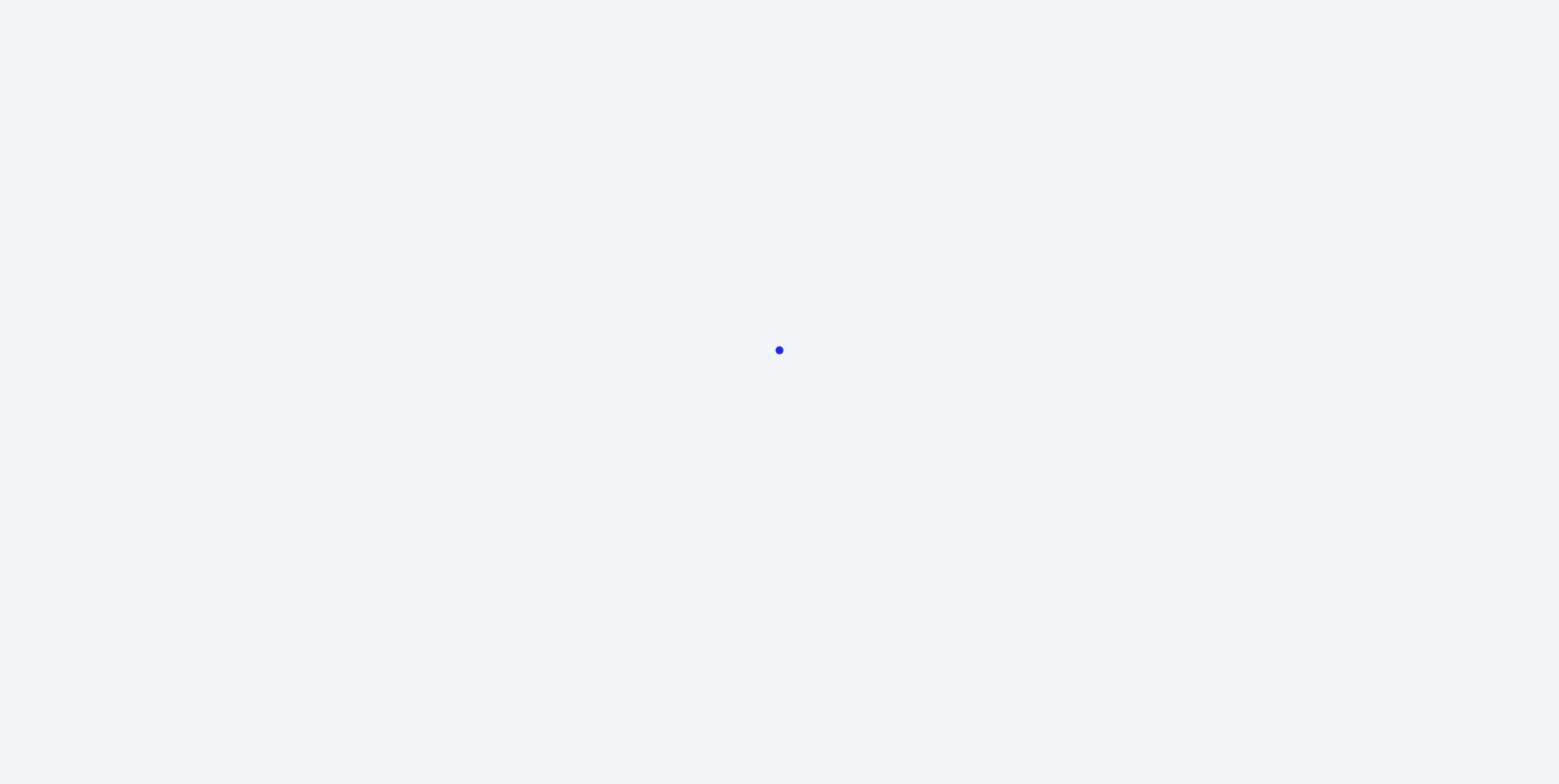 scroll, scrollTop: 0, scrollLeft: 0, axis: both 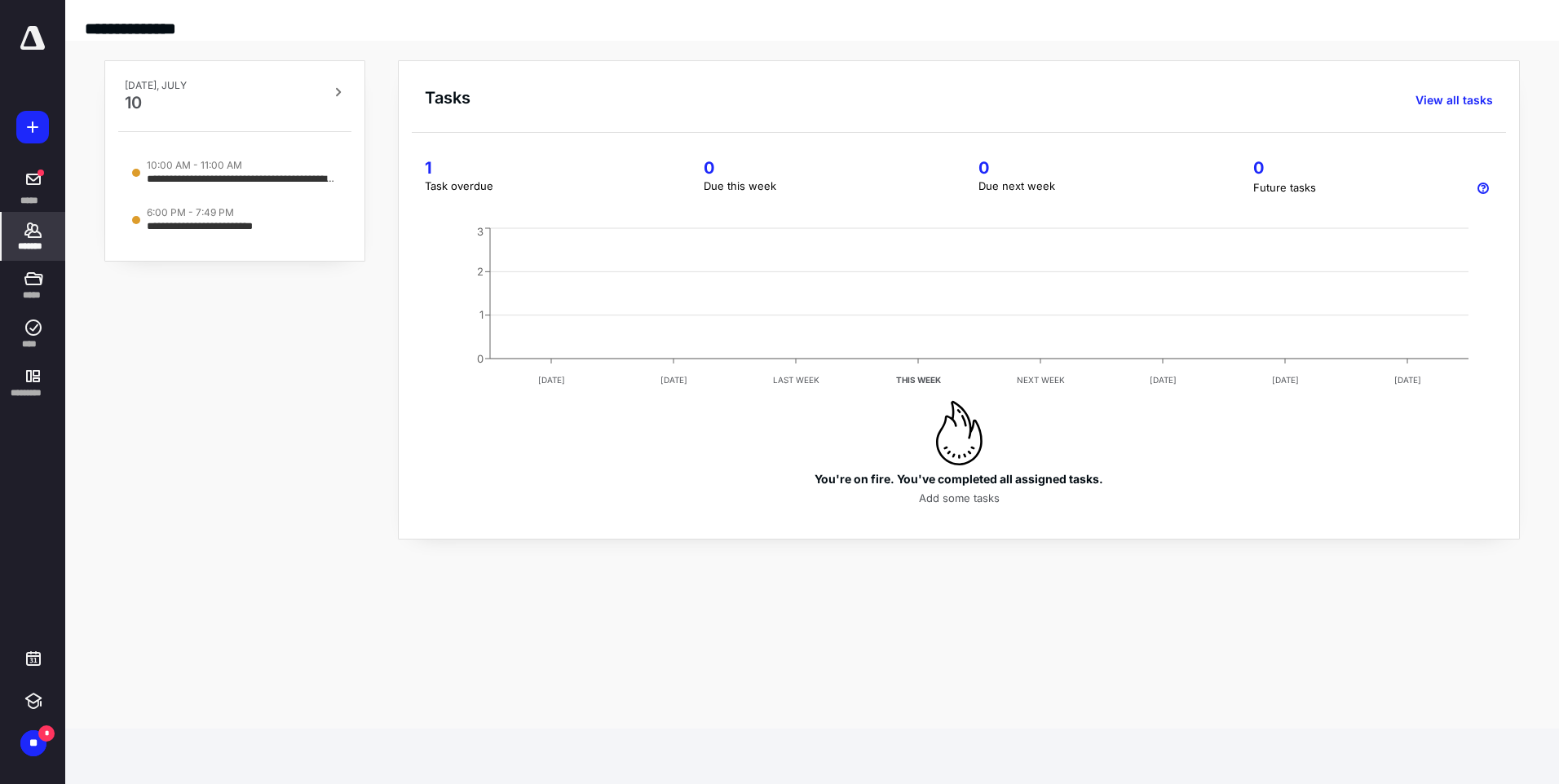 click 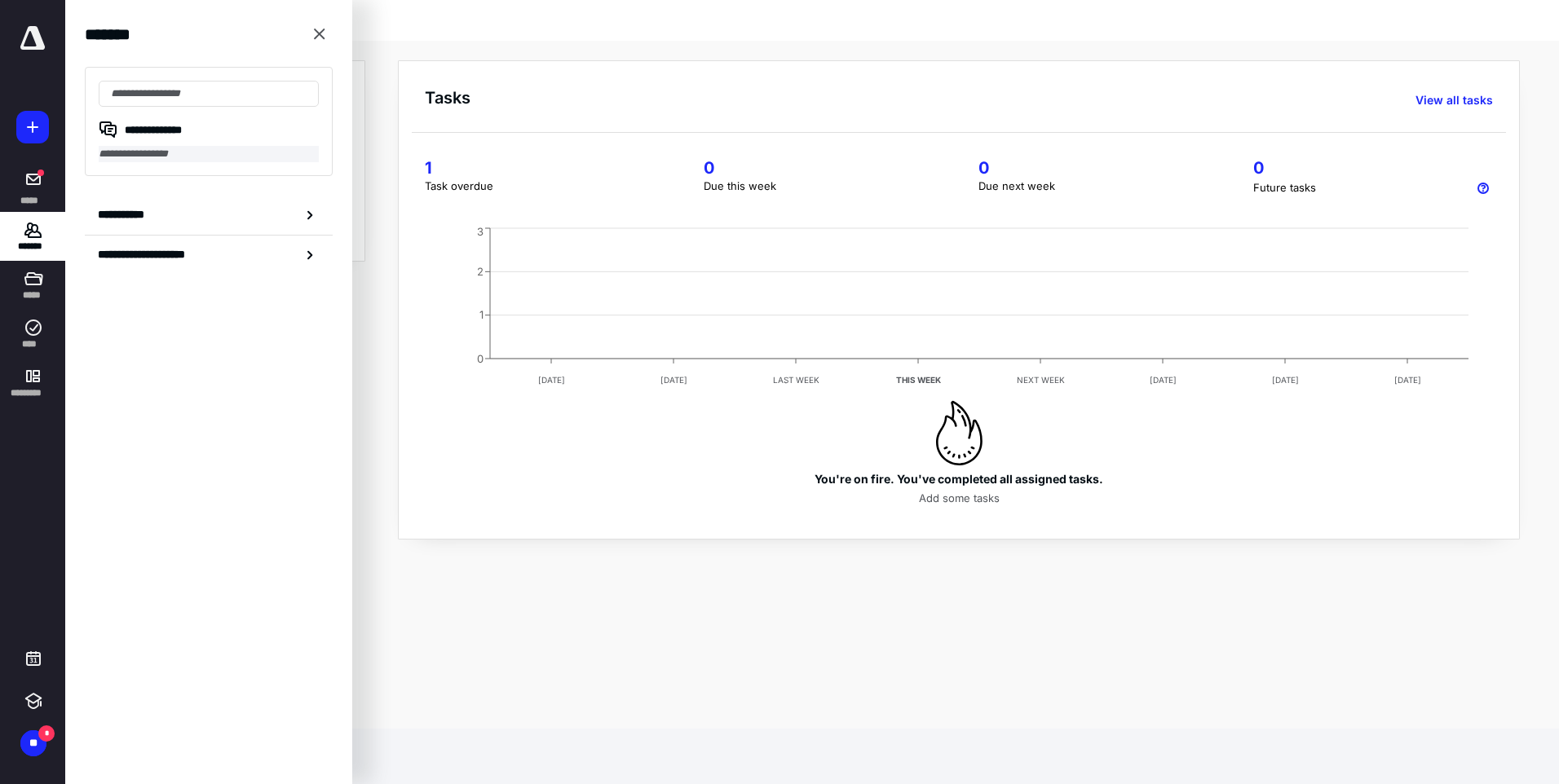 click on "**********" at bounding box center [209, 154] 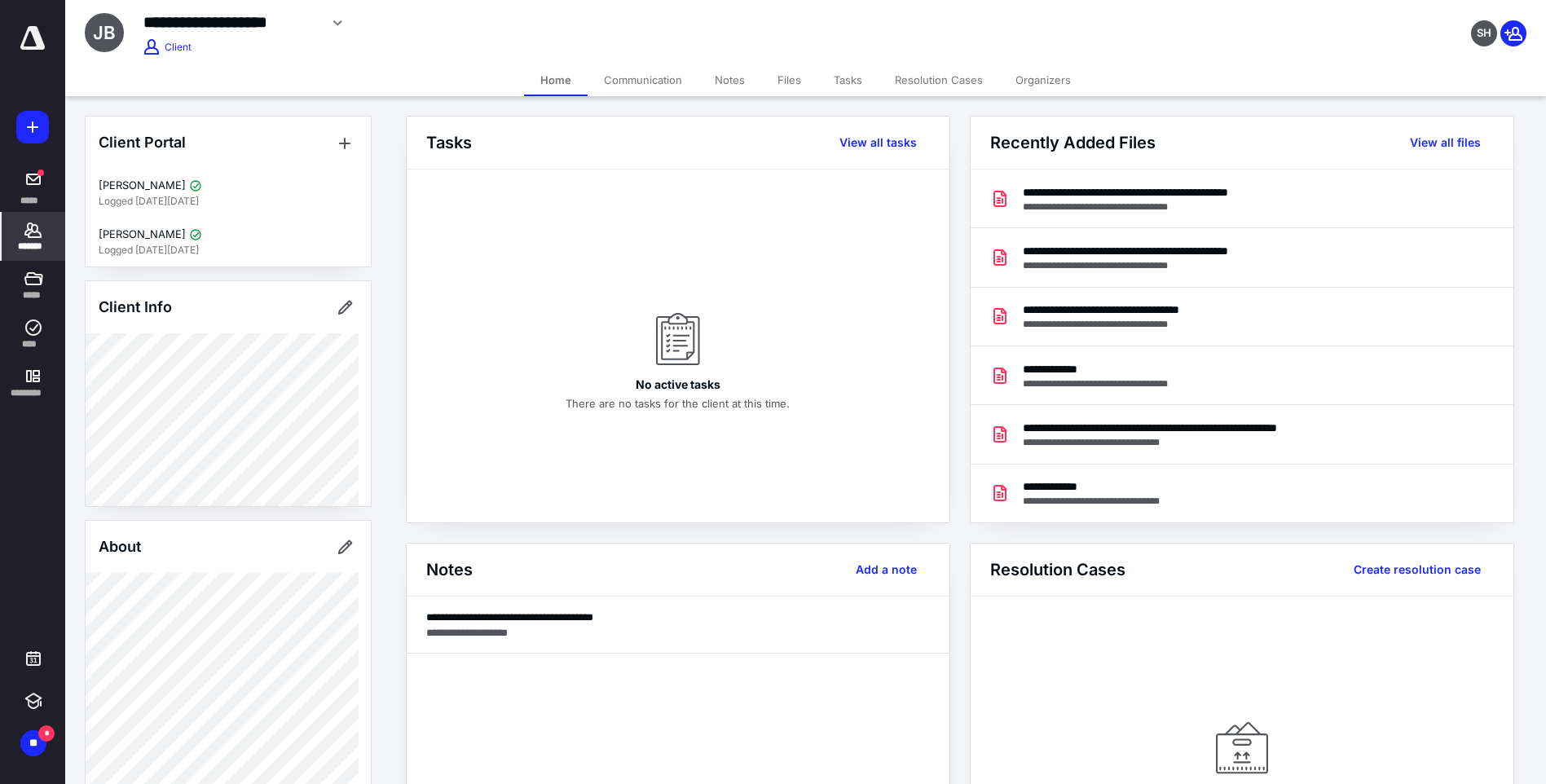 click on "Files" at bounding box center (789, 80) 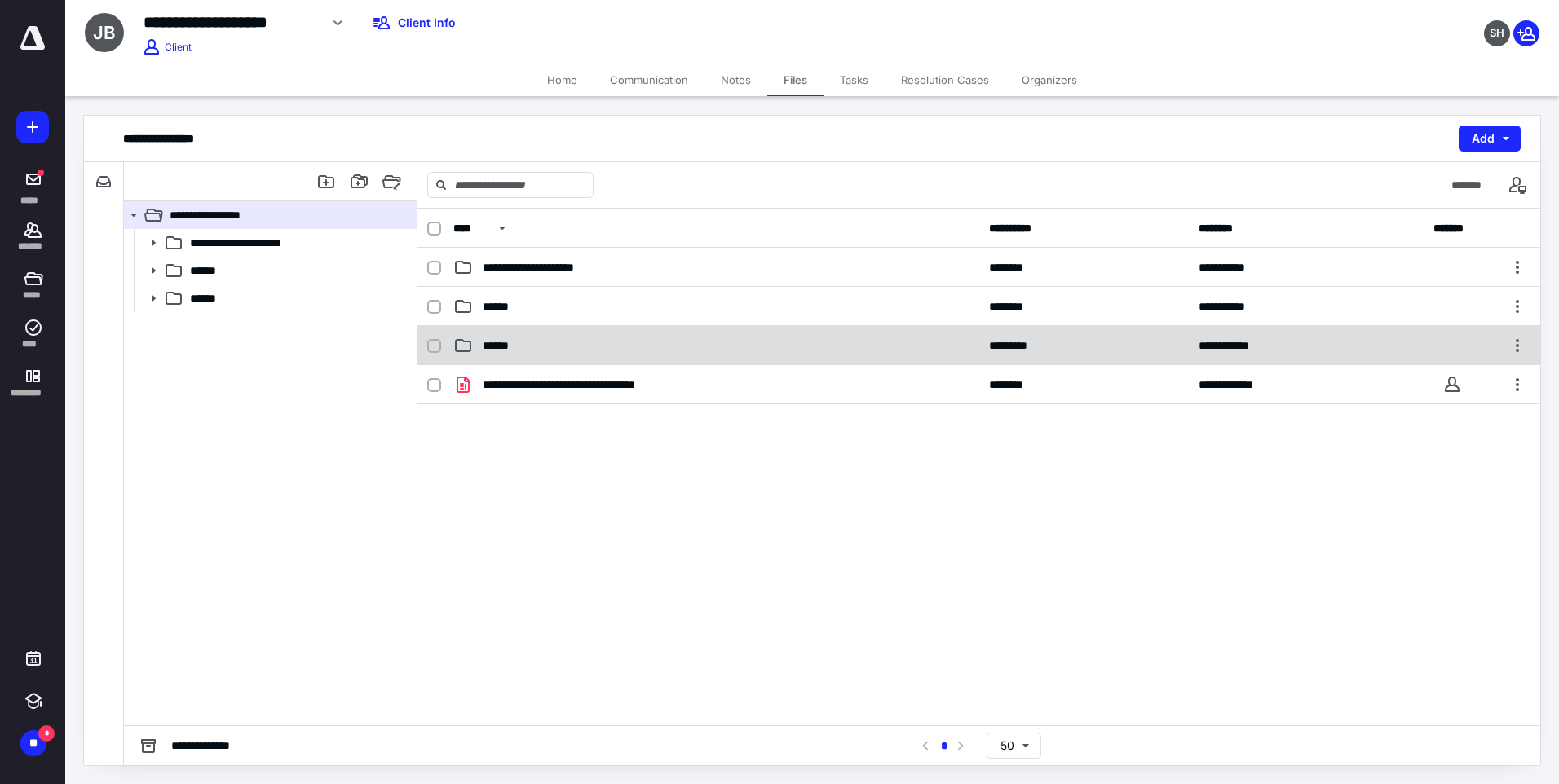 click on "******" at bounding box center [504, 346] 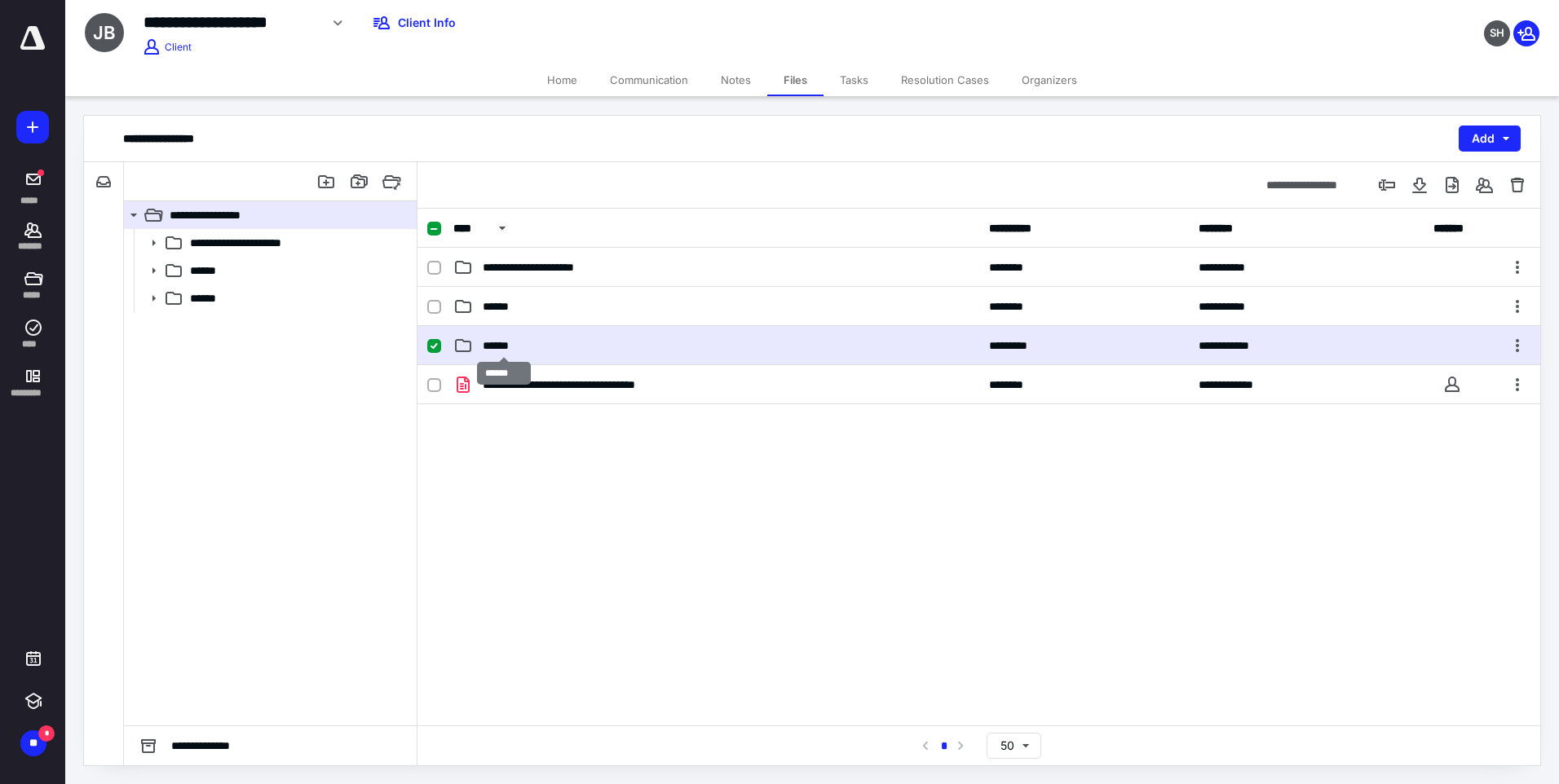 click on "******" at bounding box center (504, 346) 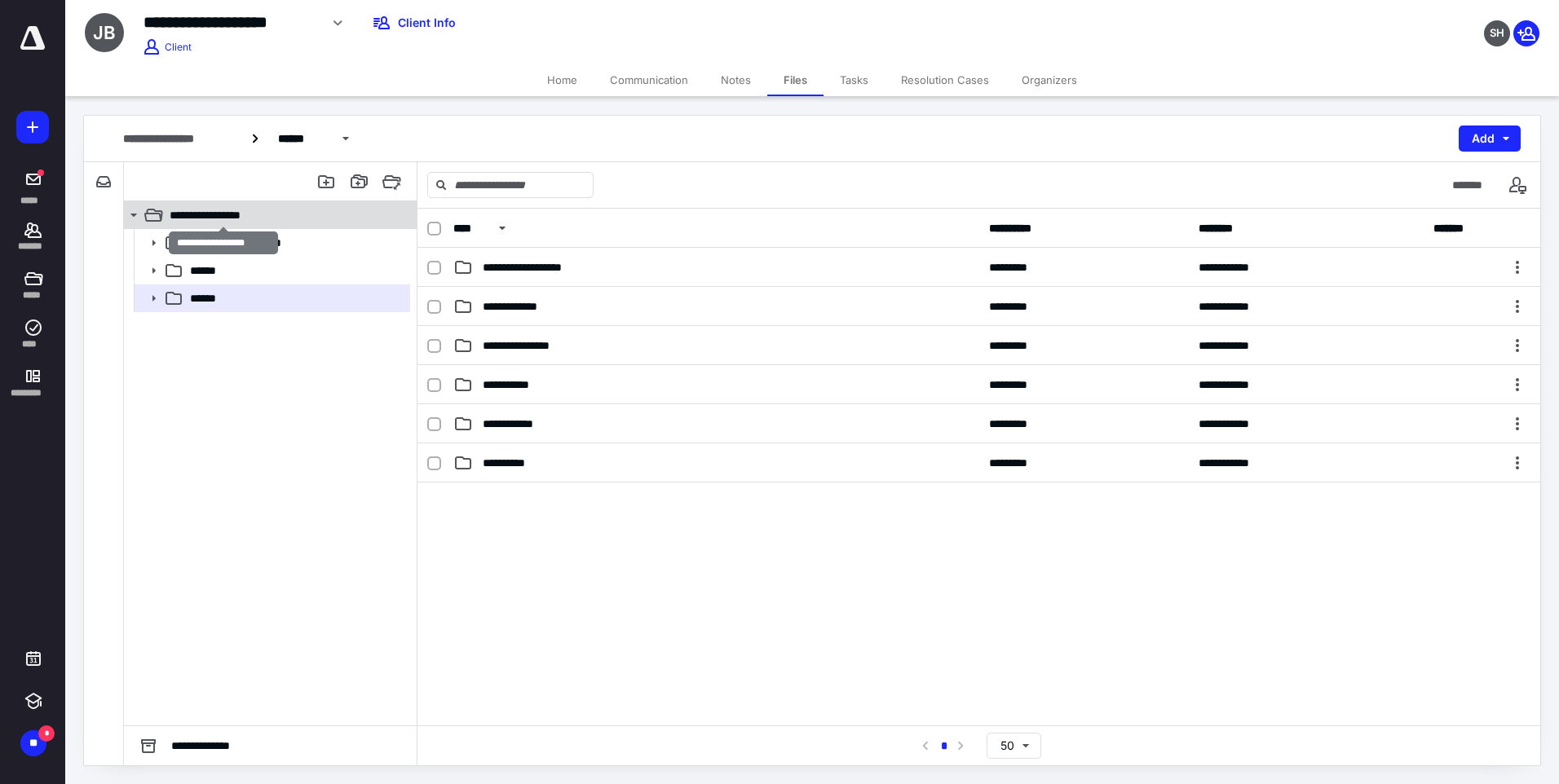 click on "**********" at bounding box center [223, 215] 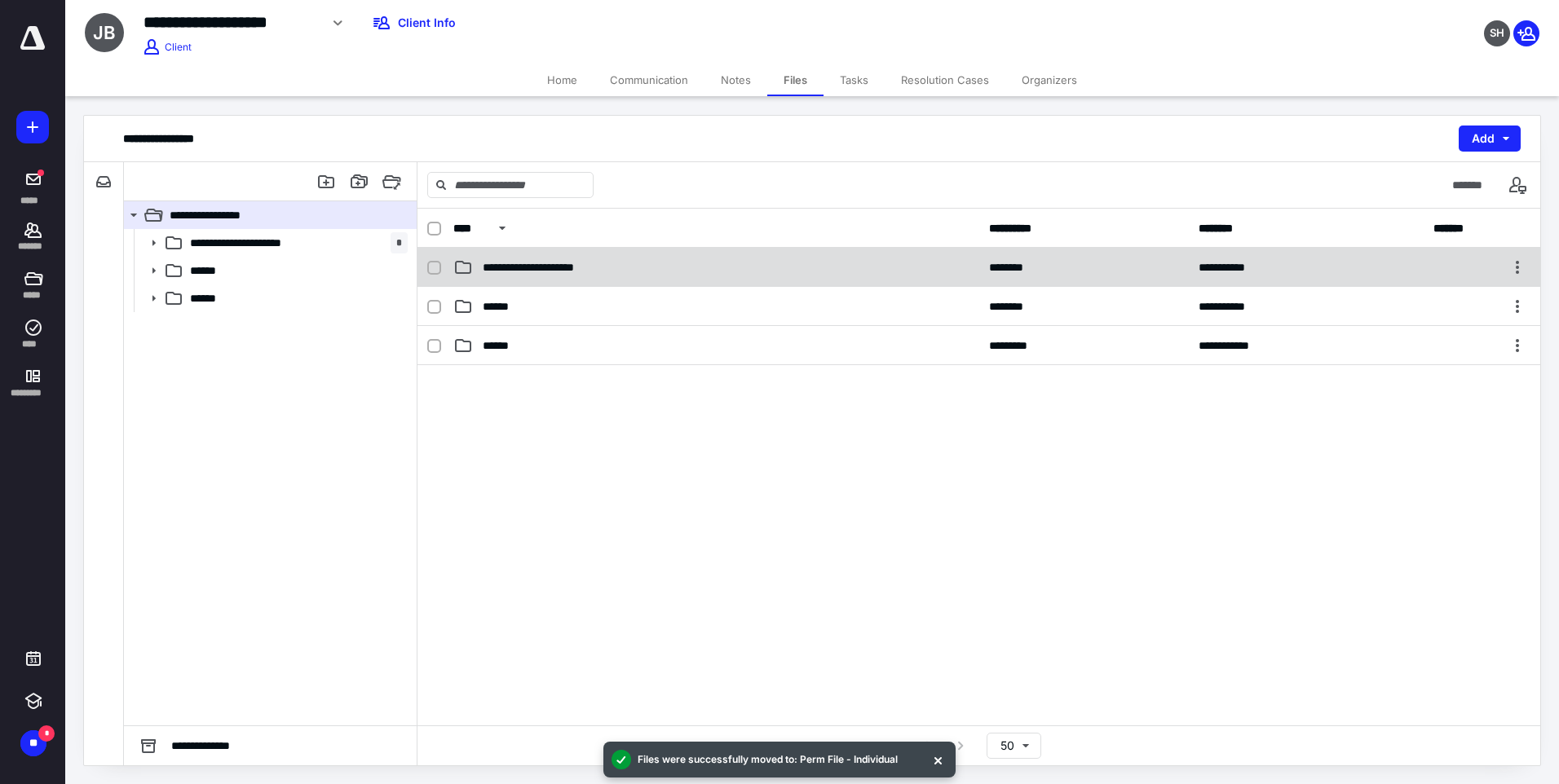 click on "**********" at bounding box center [540, 267] 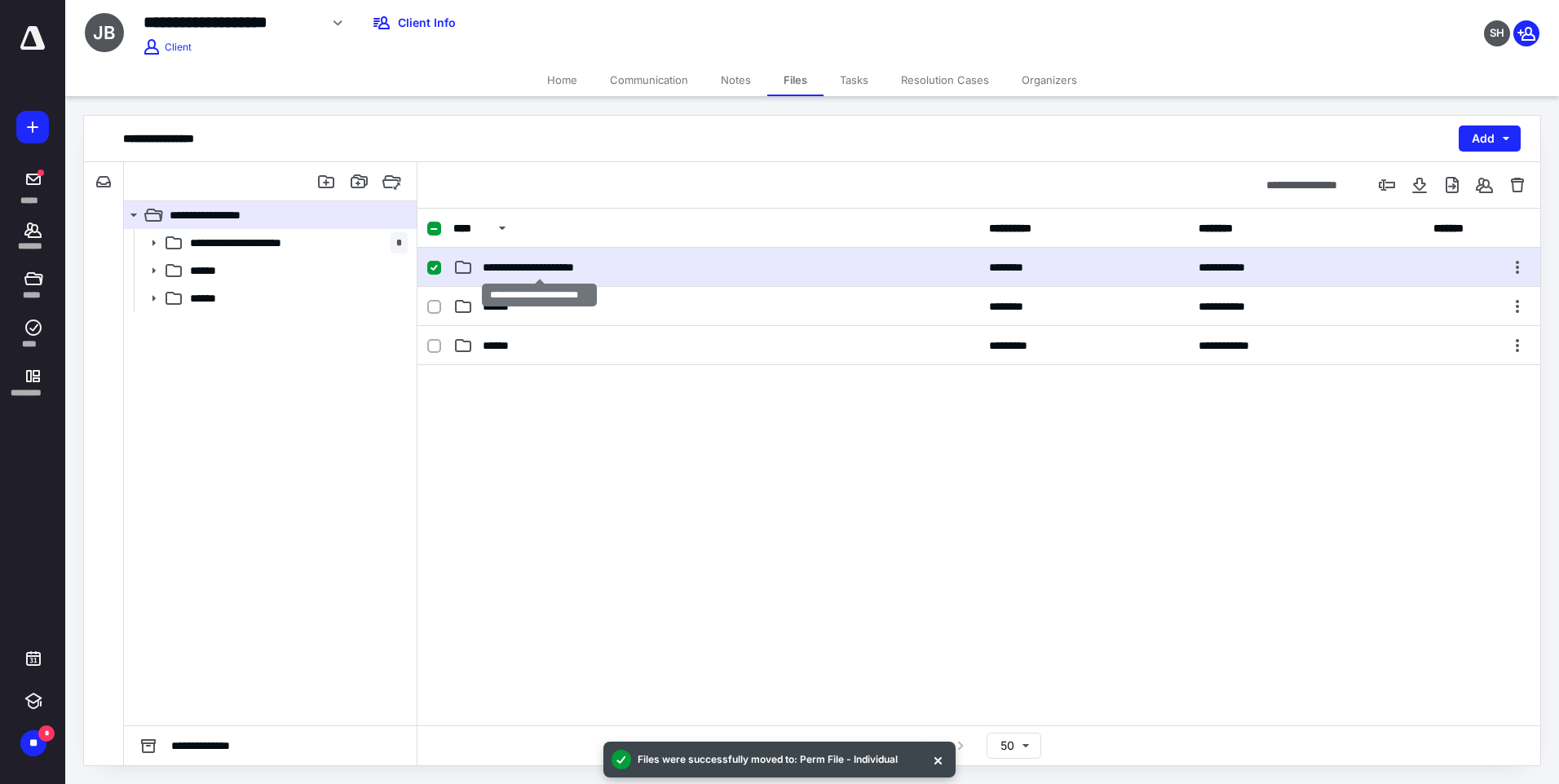 click on "**********" at bounding box center [540, 267] 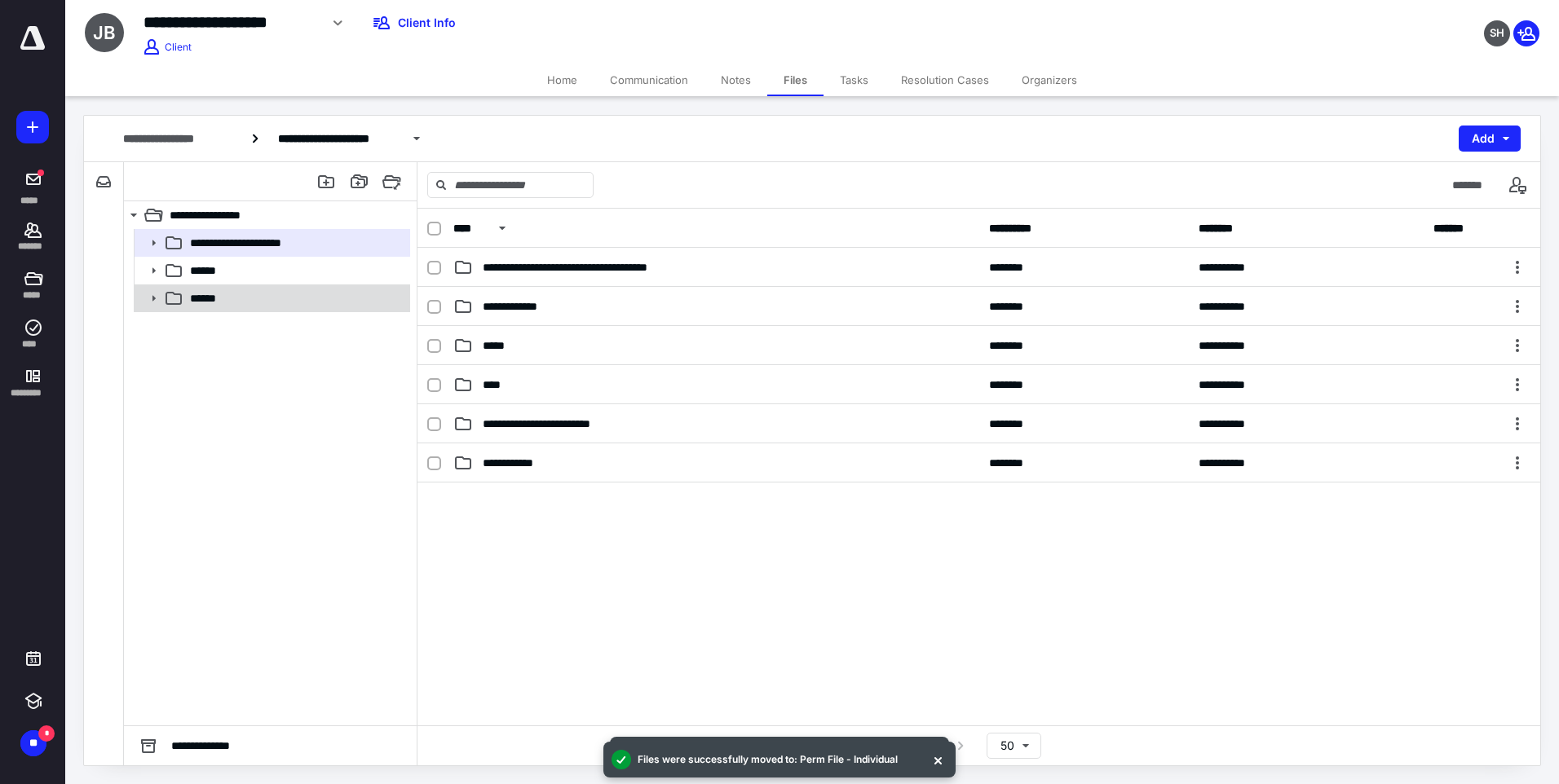 click on "******" at bounding box center [271, 298] 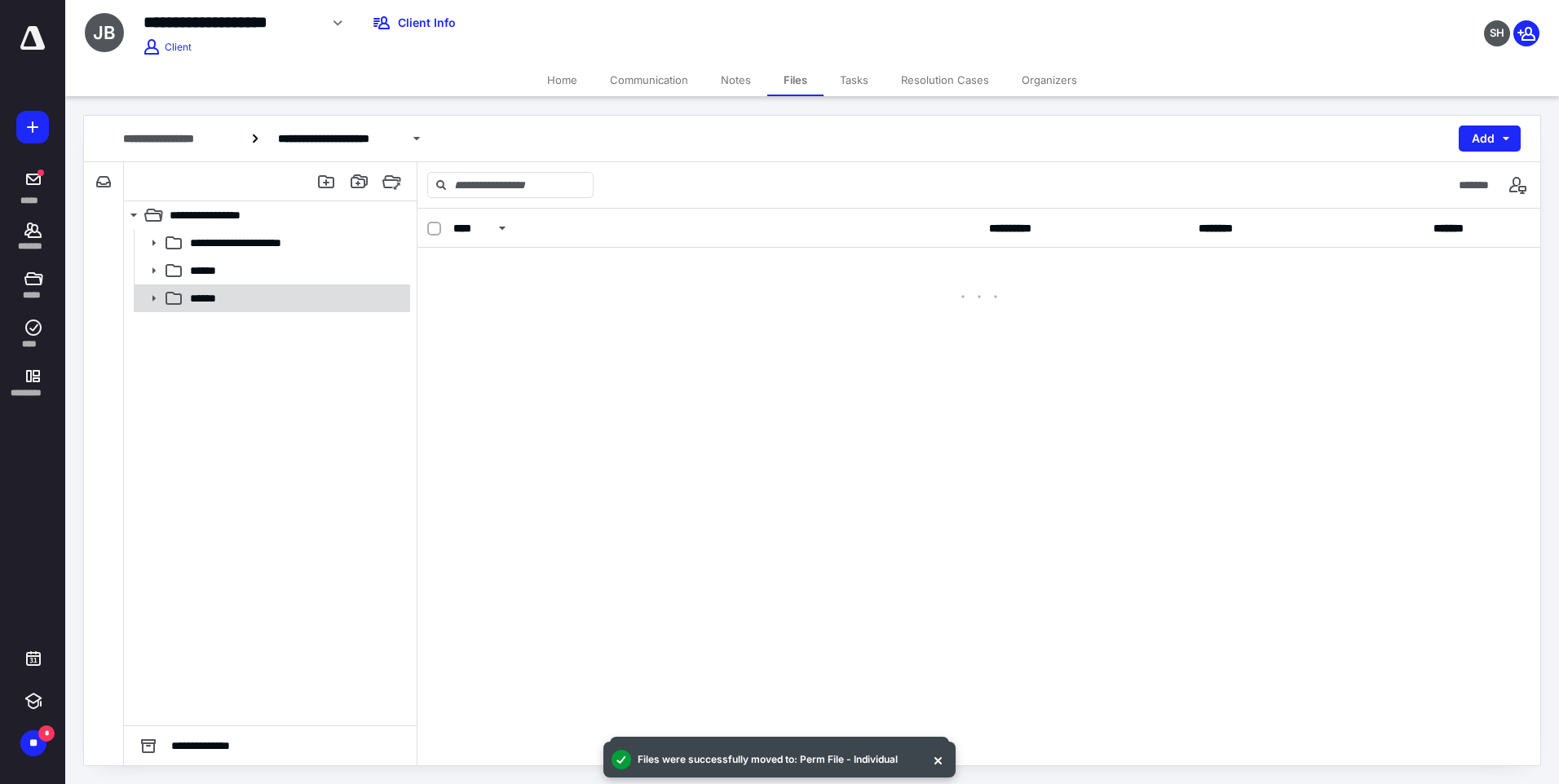 click on "******" at bounding box center [271, 298] 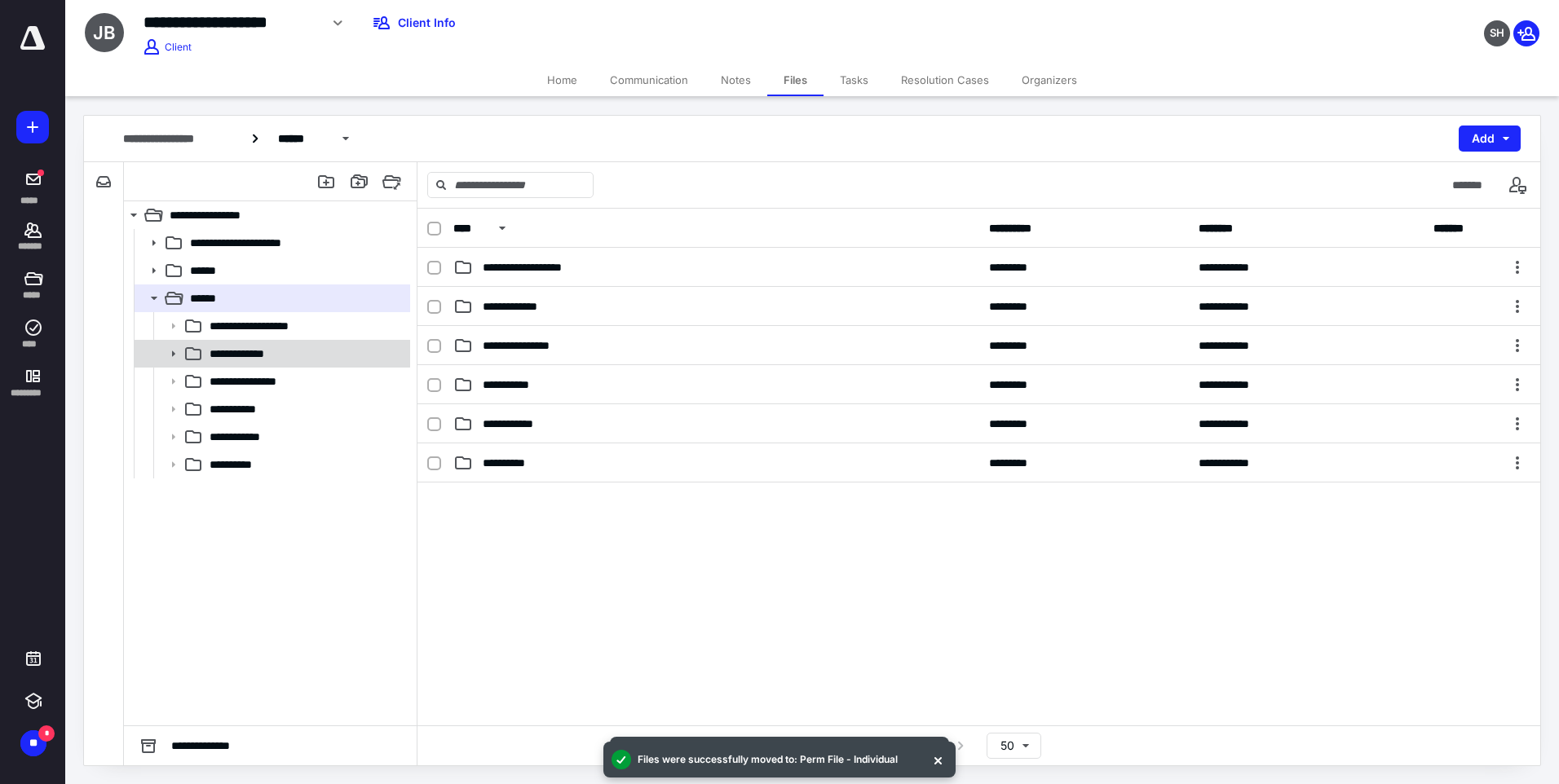 click on "**********" at bounding box center (241, 354) 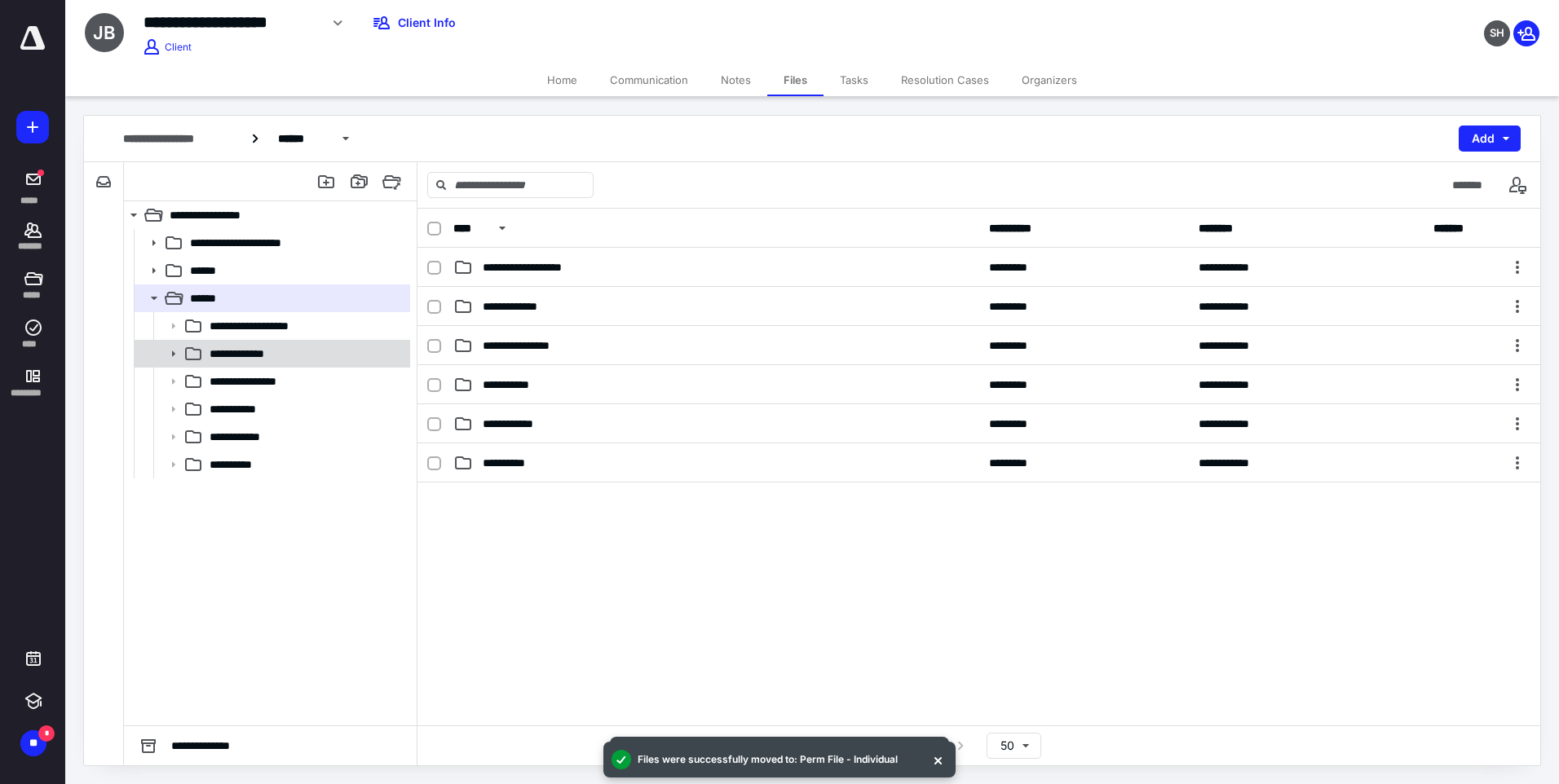 click on "**********" at bounding box center [241, 354] 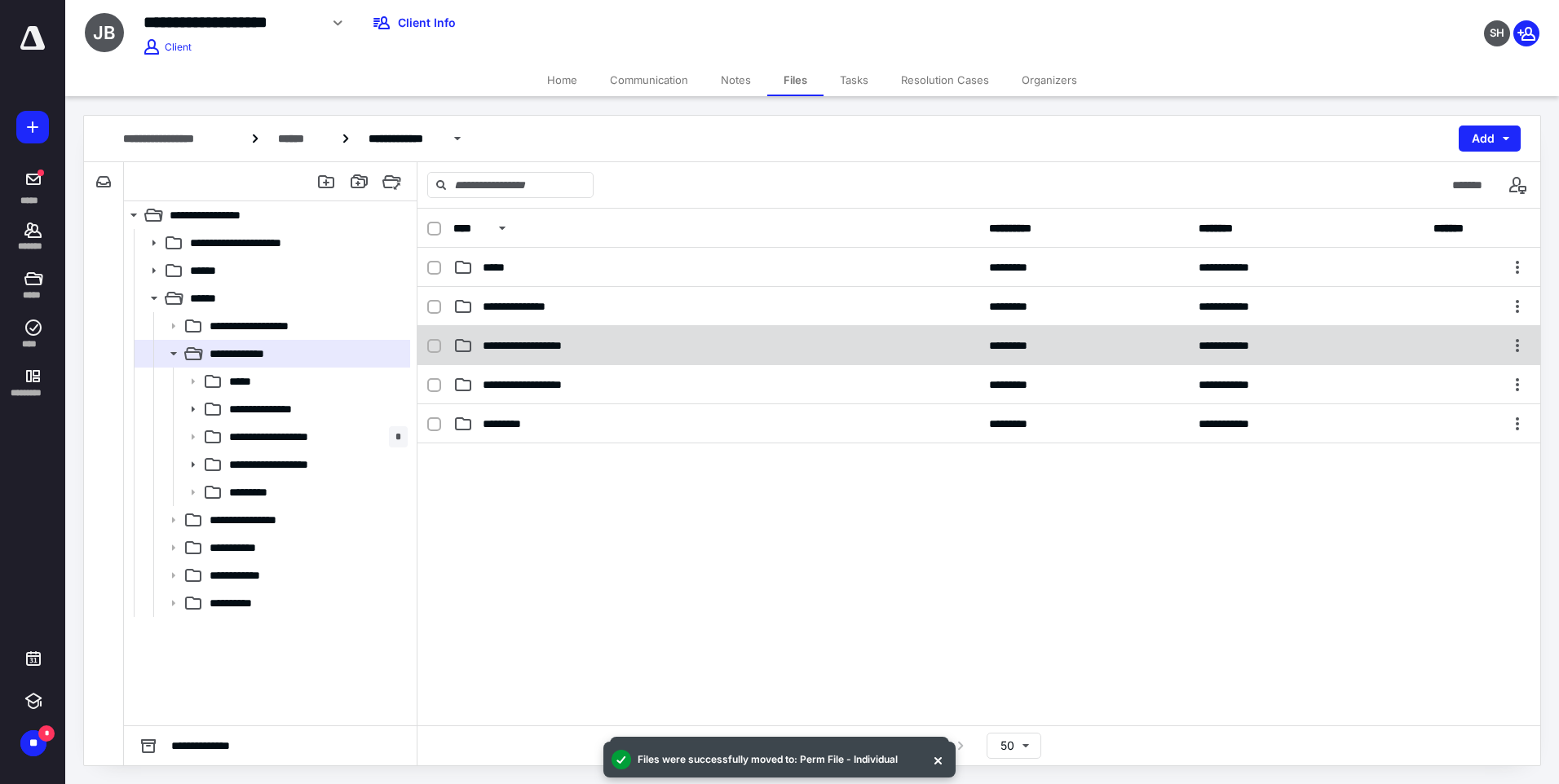 click on "**********" at bounding box center (534, 346) 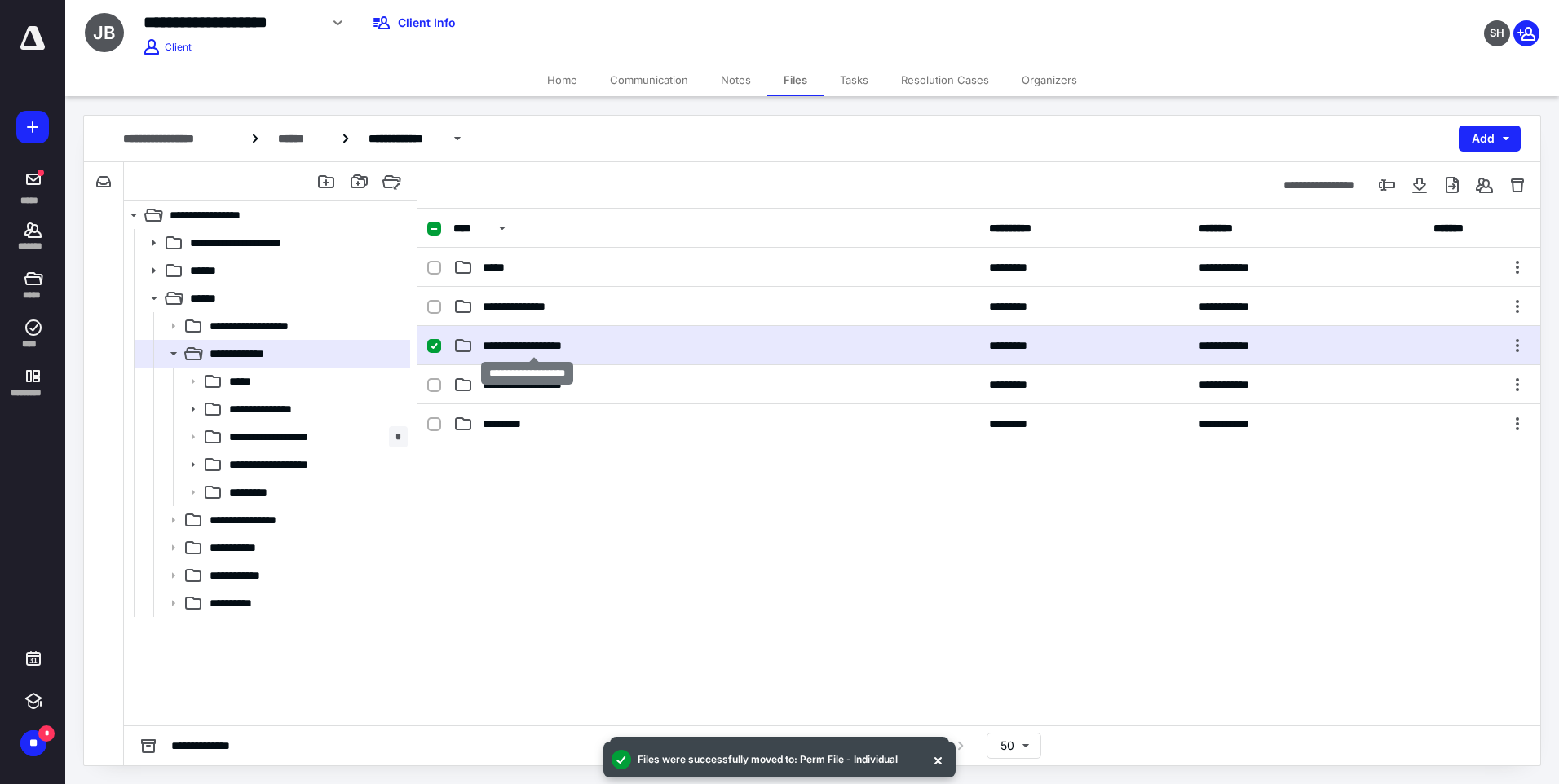 checkbox on "true" 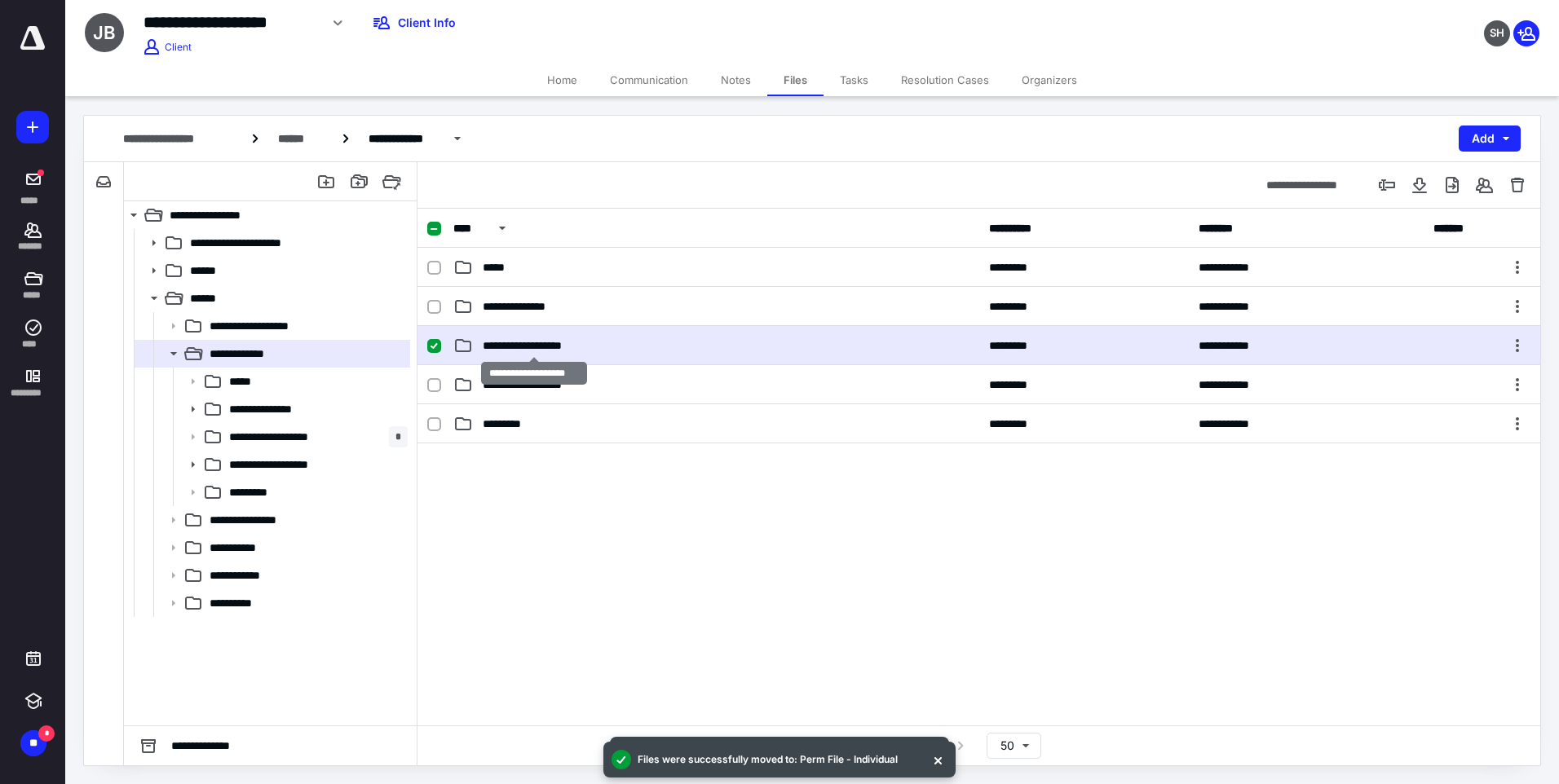 click on "**********" at bounding box center (534, 346) 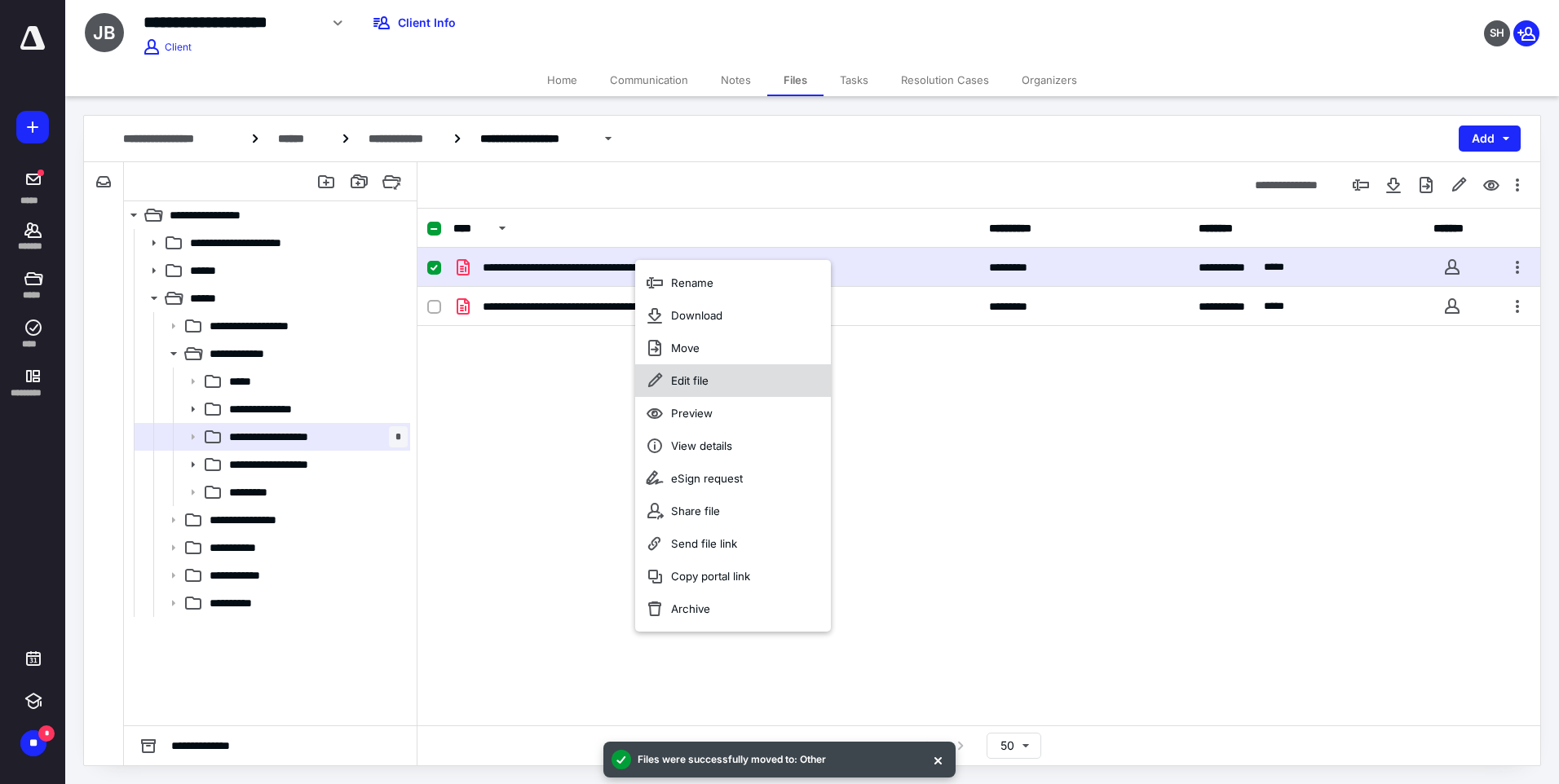 click on "Edit file" at bounding box center (690, 381) 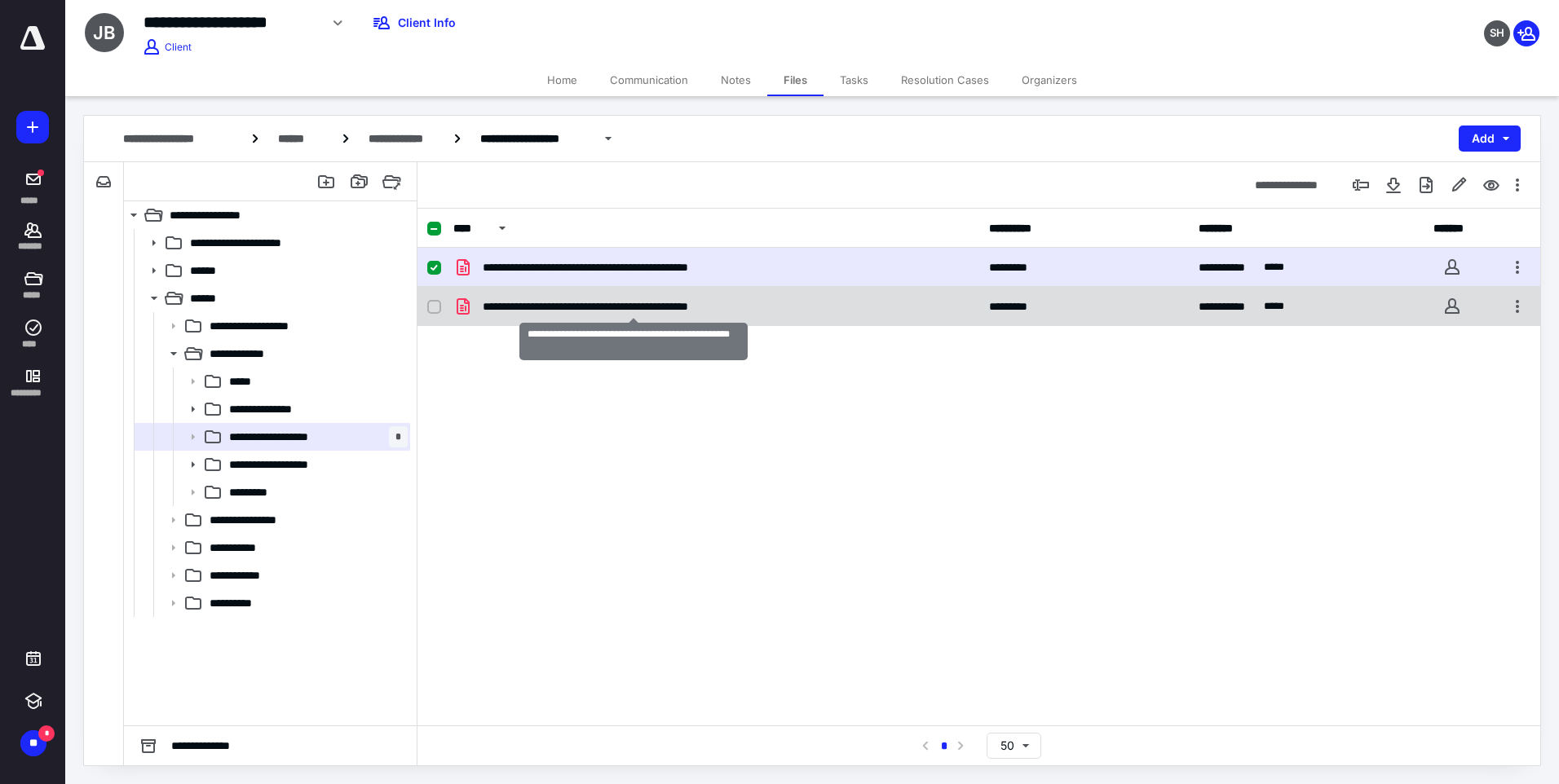 checkbox on "false" 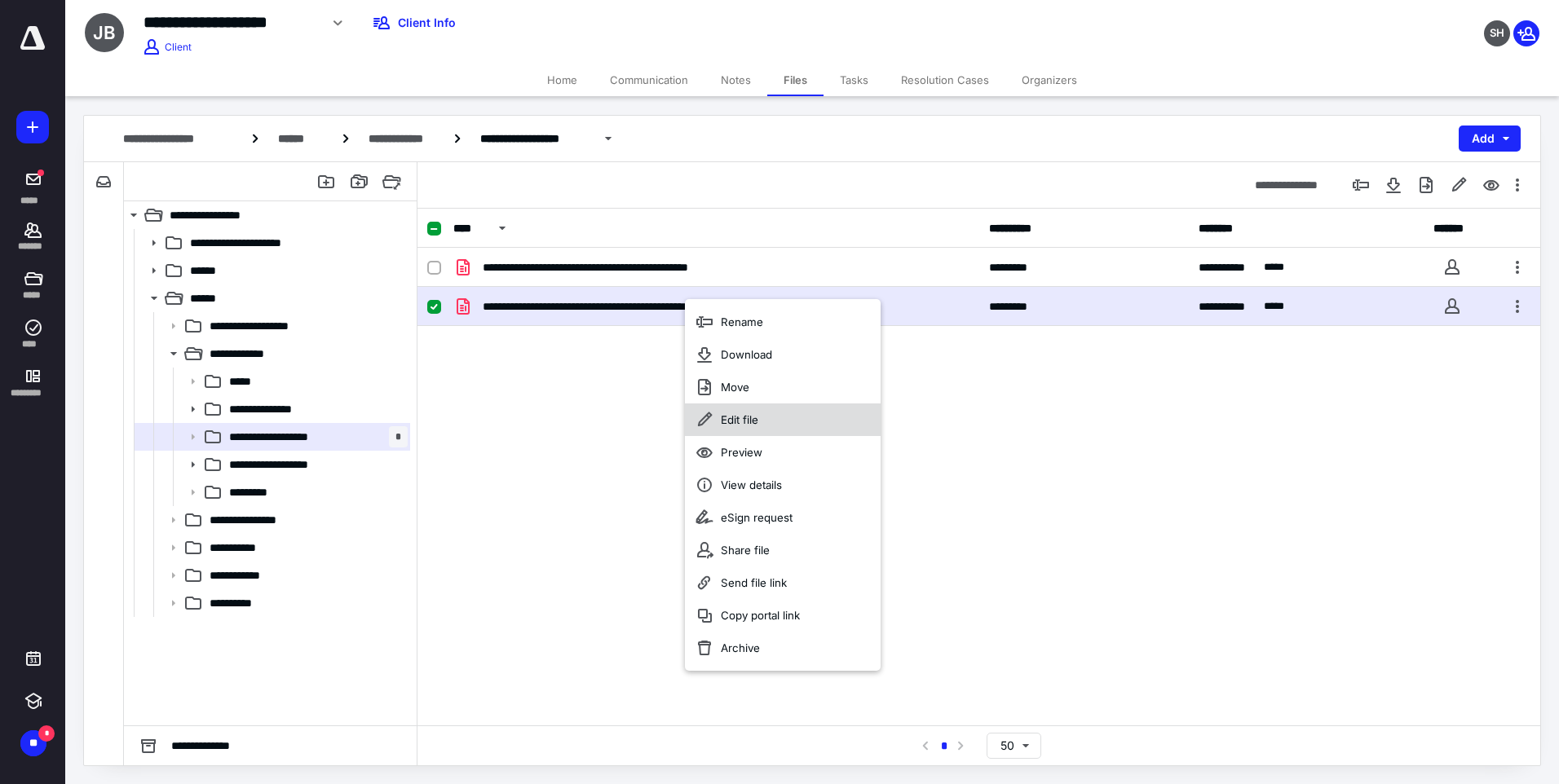 click on "Edit file" at bounding box center [740, 420] 